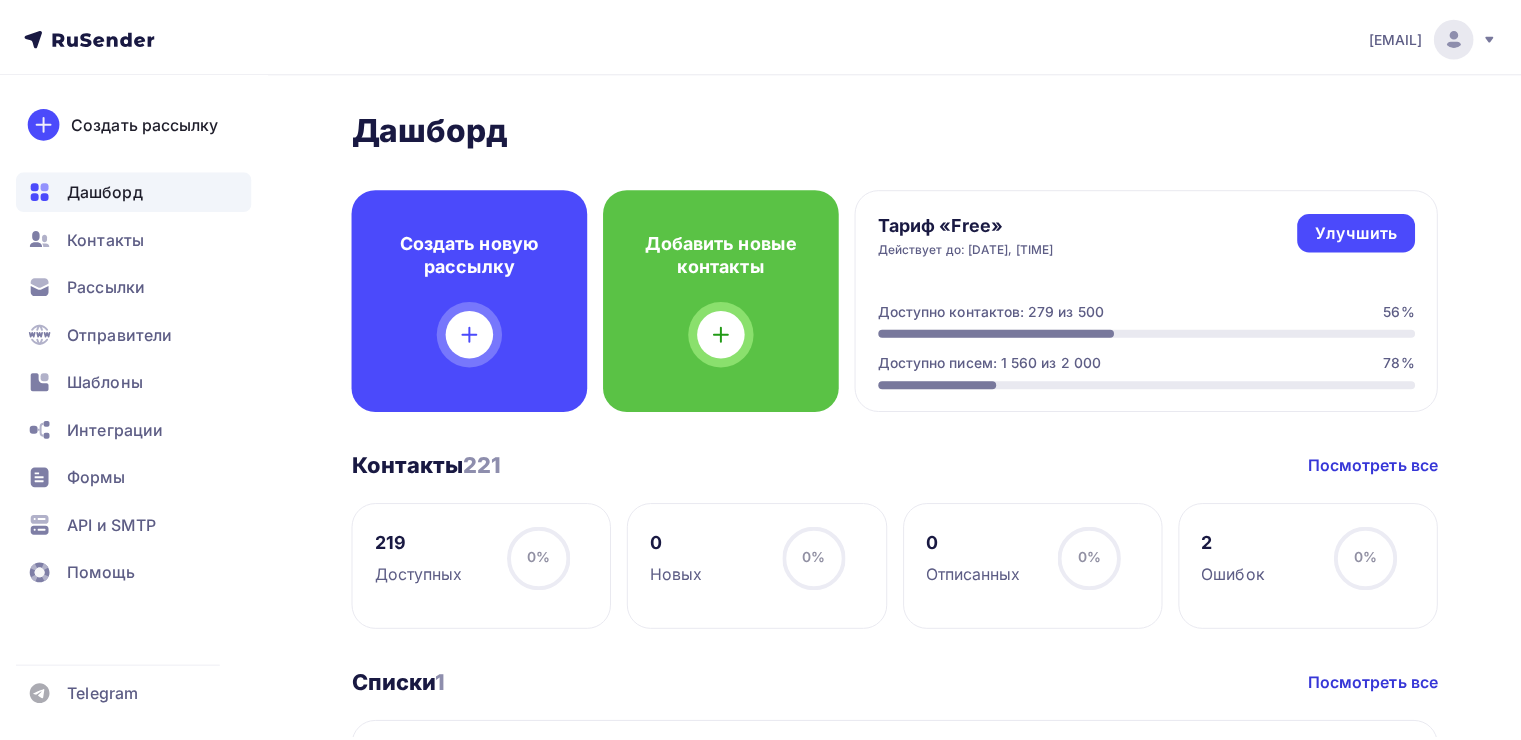 scroll, scrollTop: 0, scrollLeft: 0, axis: both 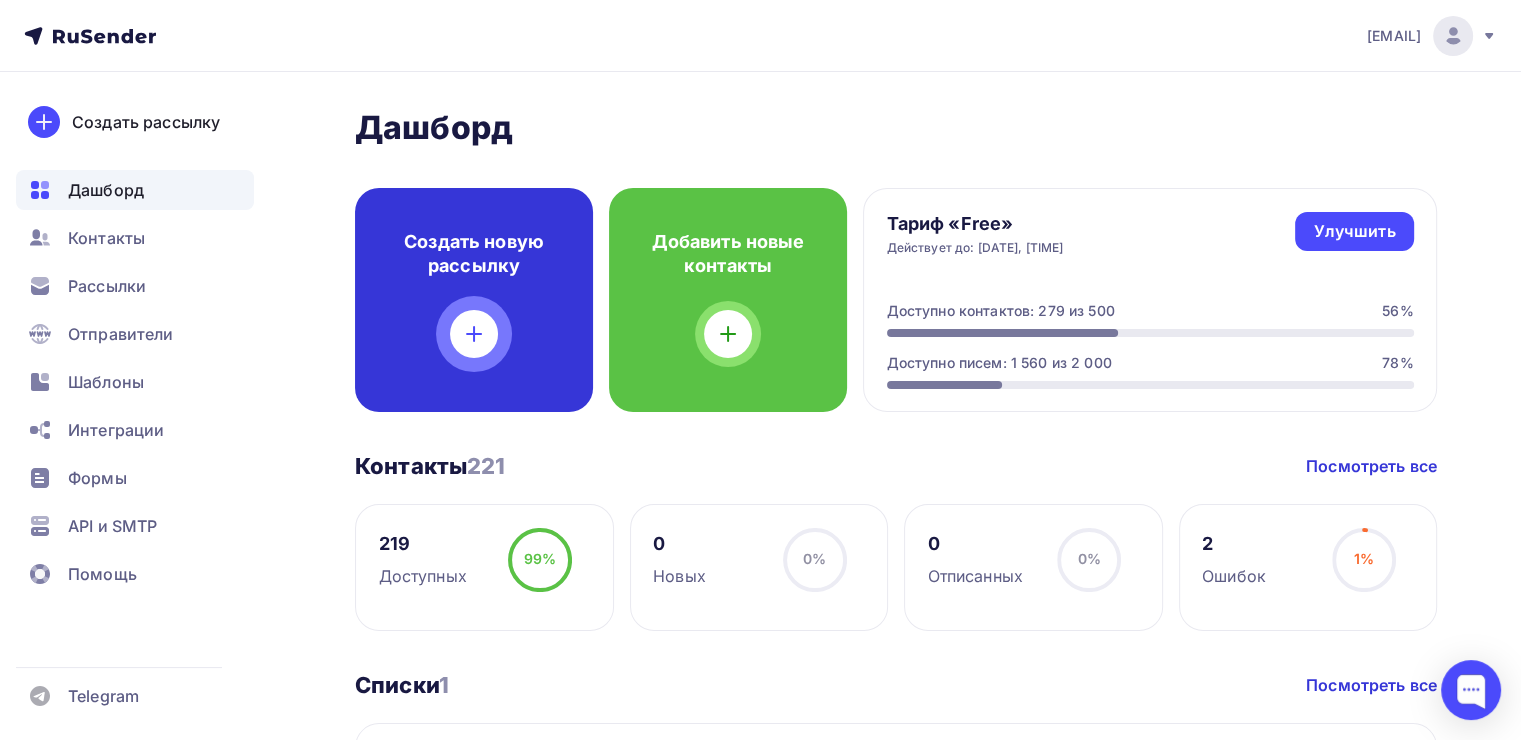 click on "Создать новую рассылку" at bounding box center (474, 300) 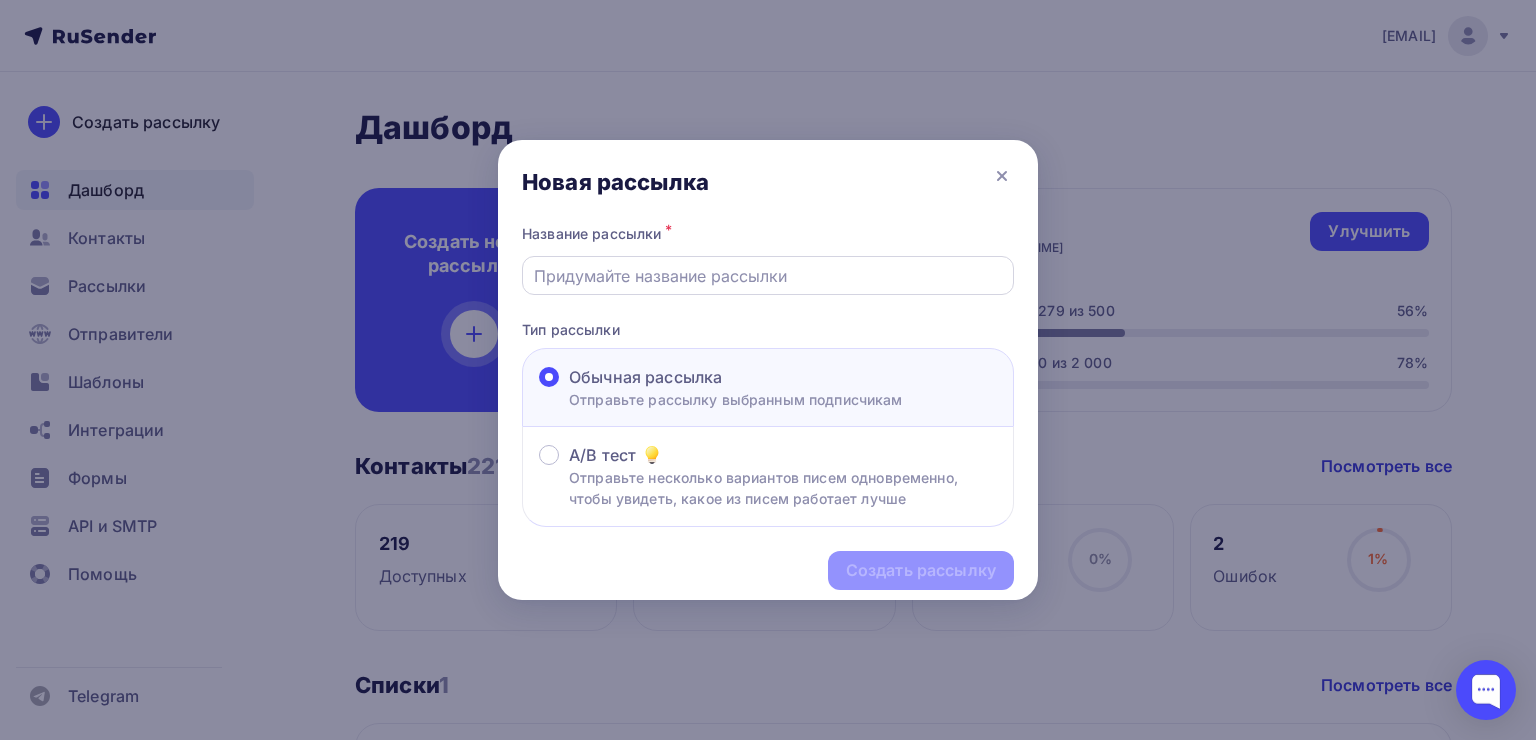 click at bounding box center (768, 276) 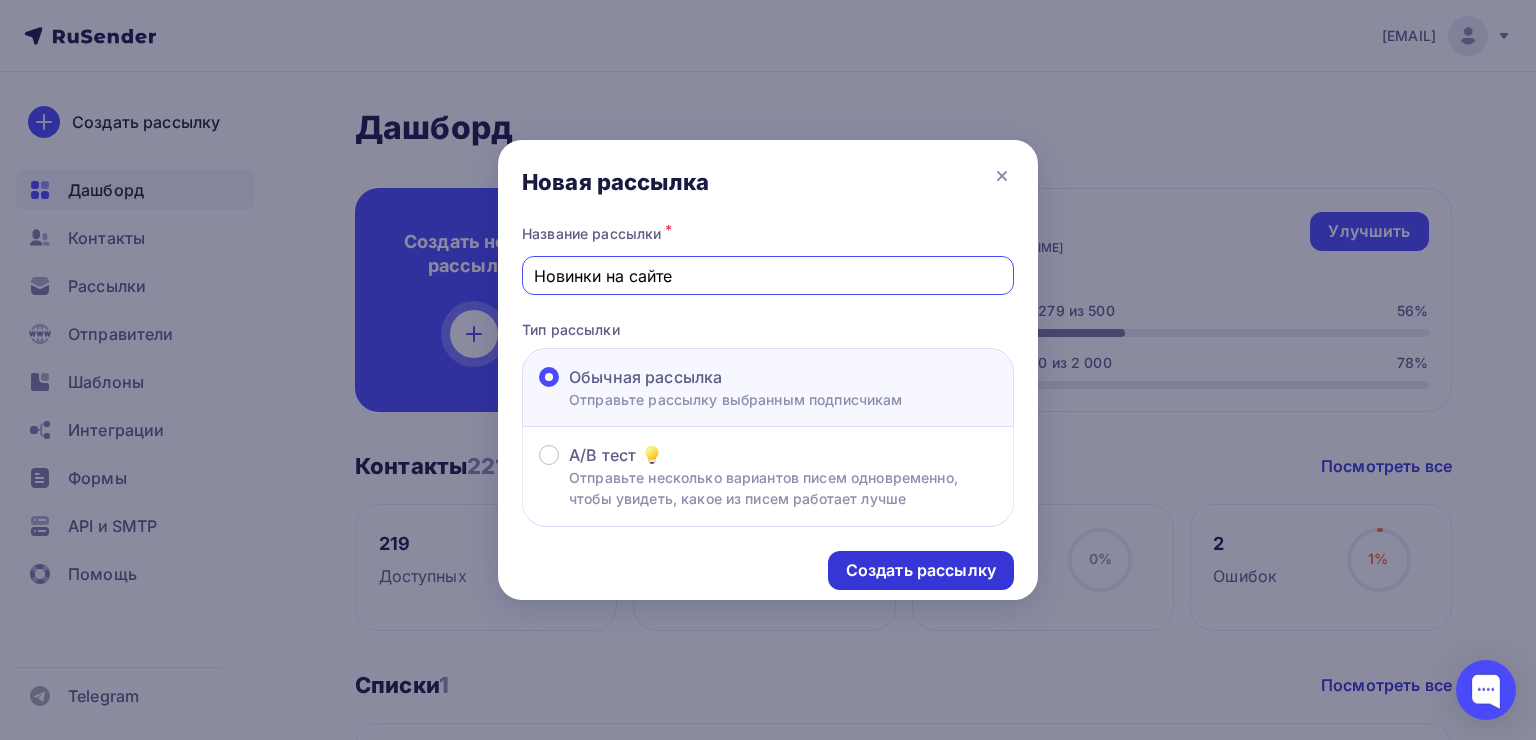 type on "Новинки на сайте" 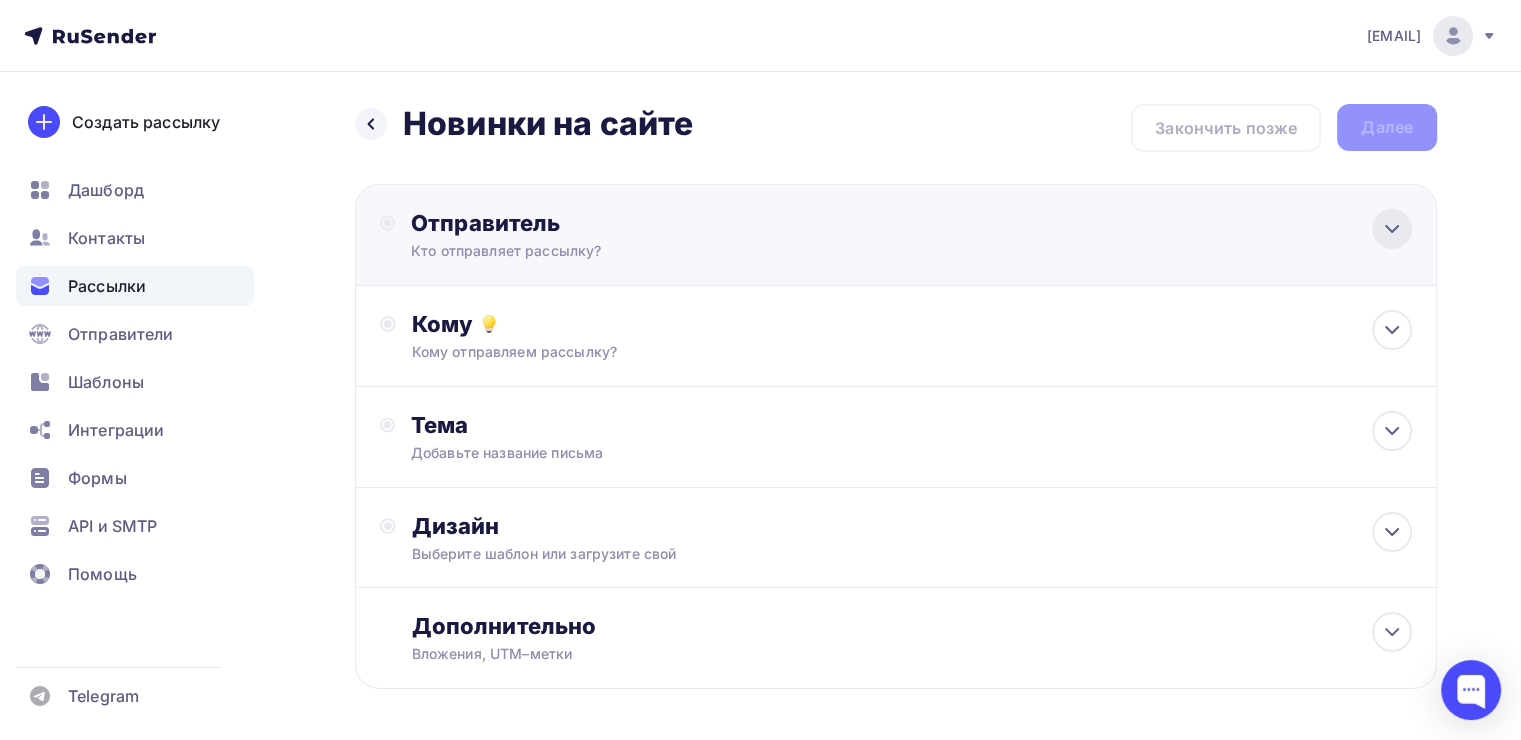 click 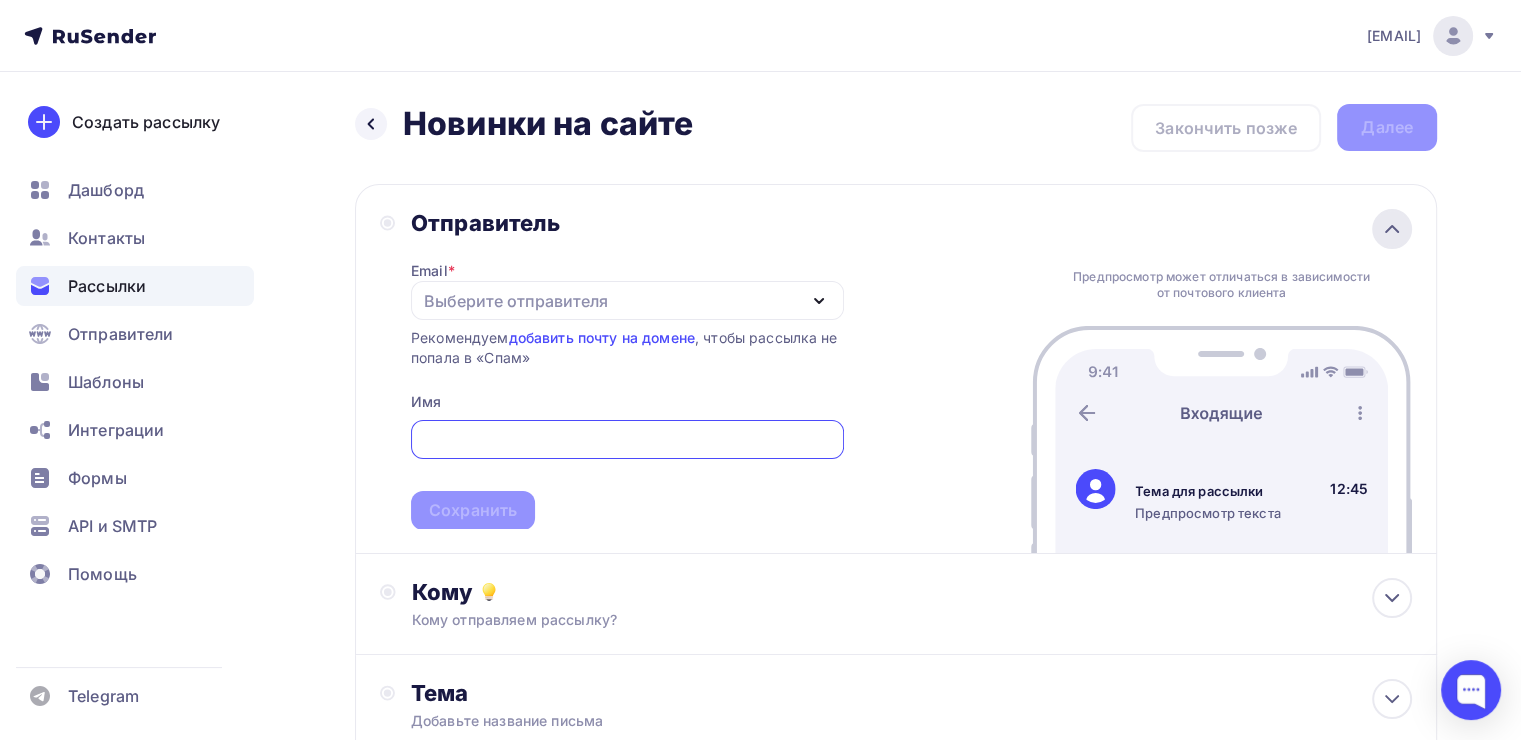 scroll, scrollTop: 0, scrollLeft: 0, axis: both 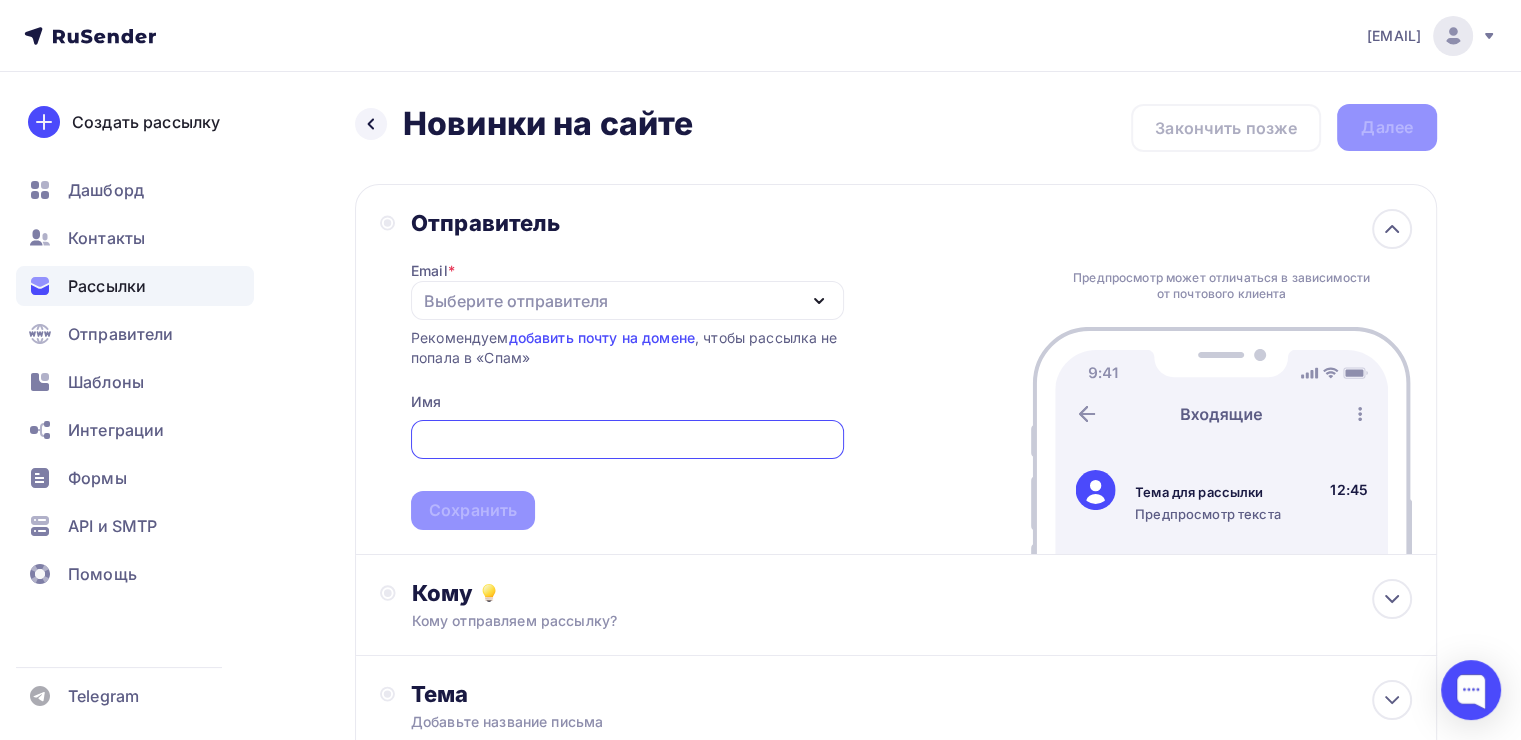 type on "[EMAIL]" 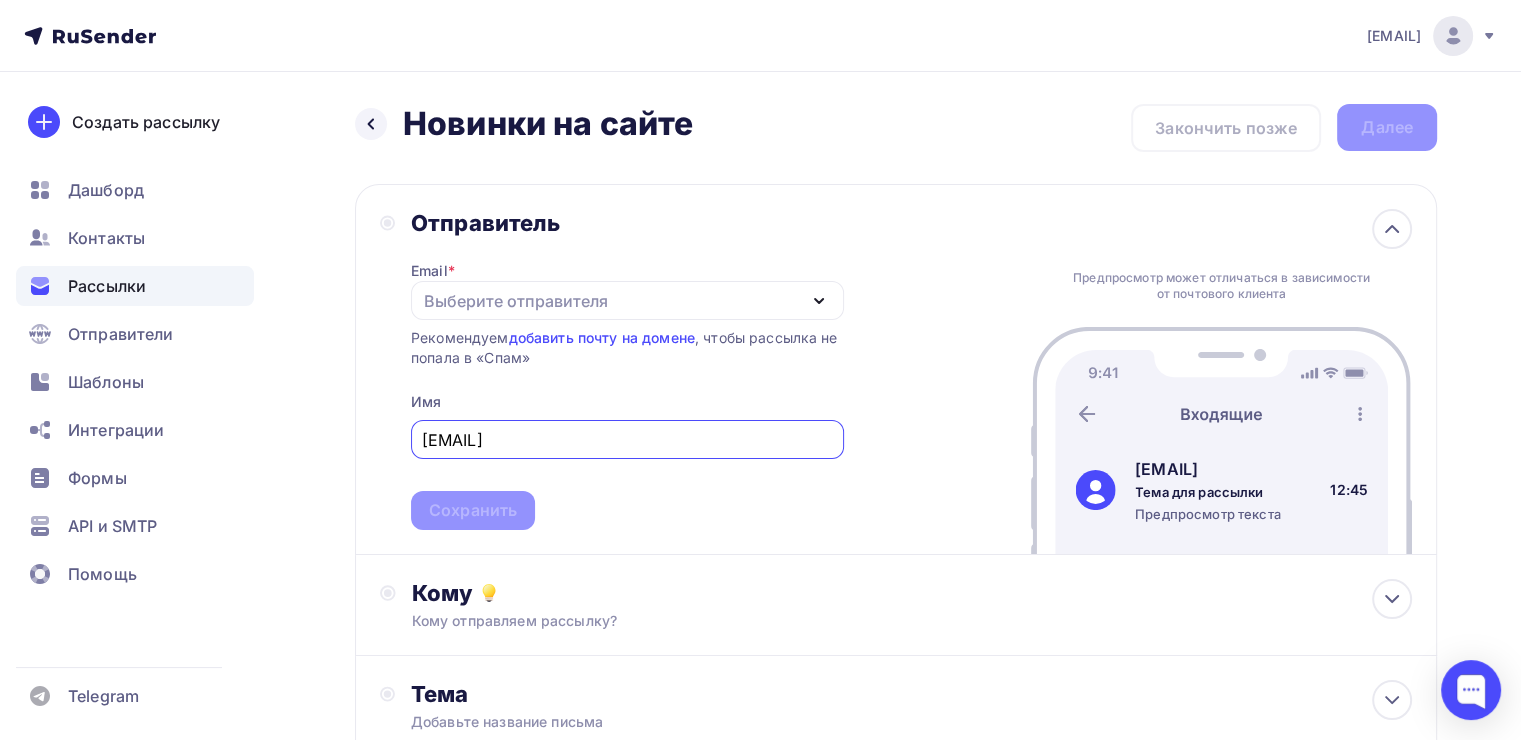 click on "Выберите отправителя" at bounding box center (516, 301) 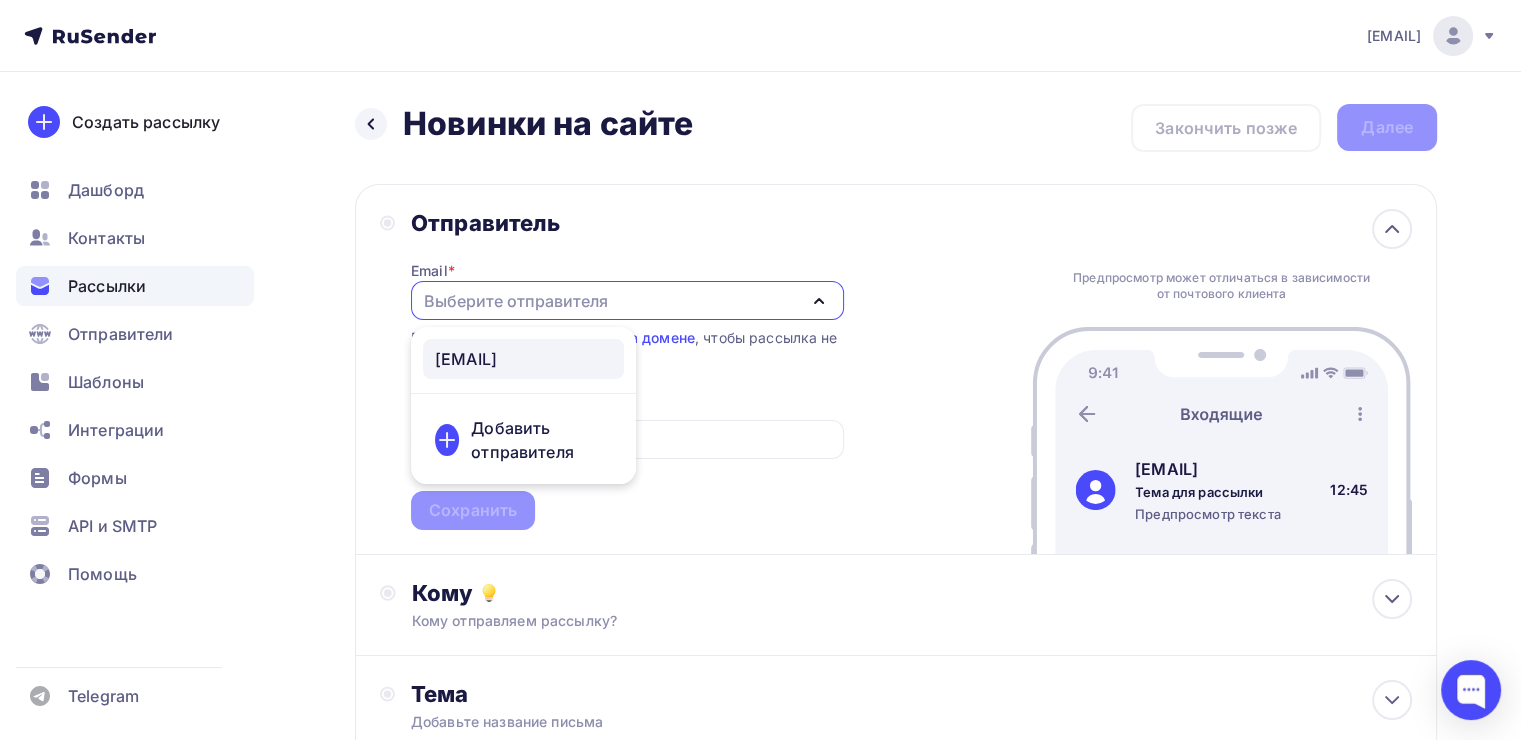 click on "[EMAIL]" at bounding box center (466, 359) 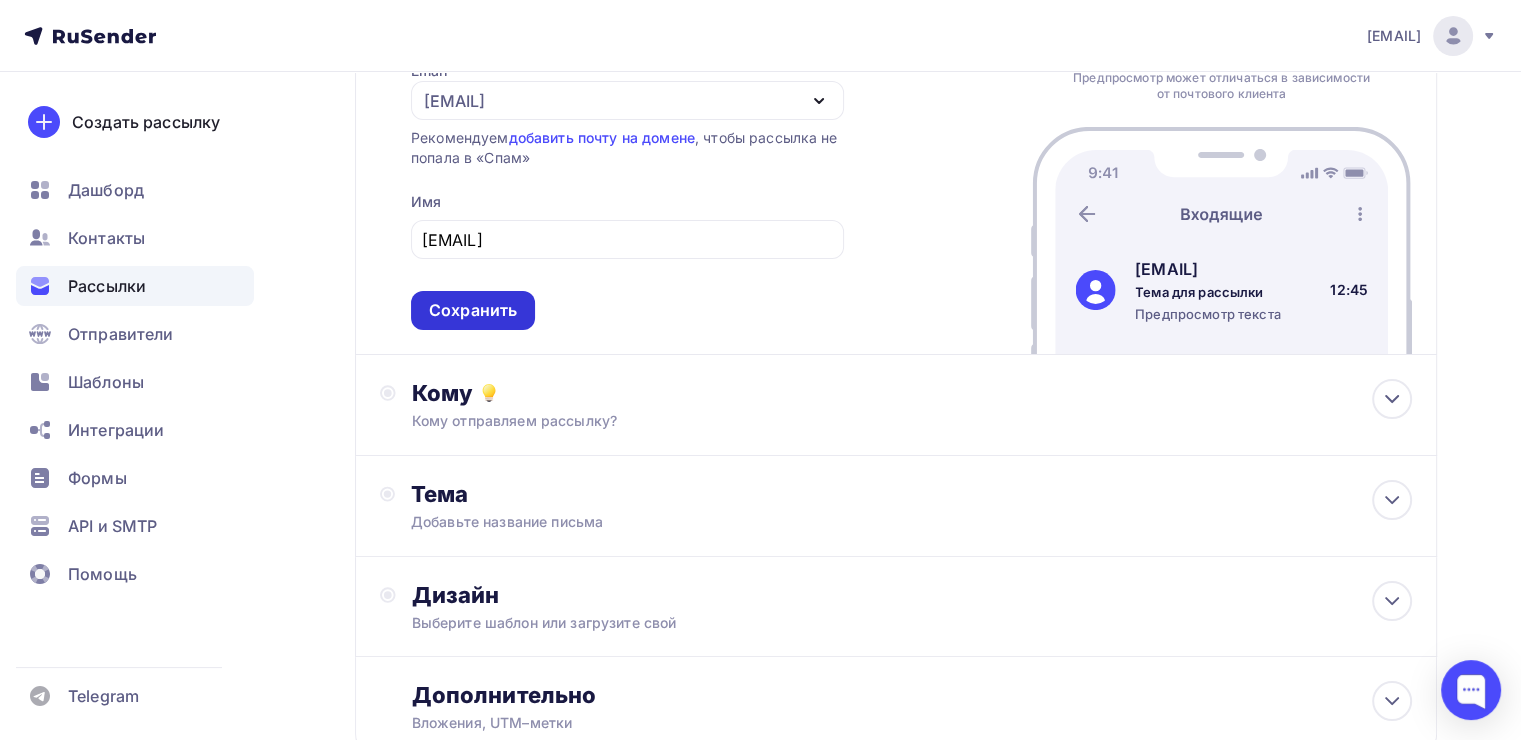 click on "Сохранить" at bounding box center [473, 310] 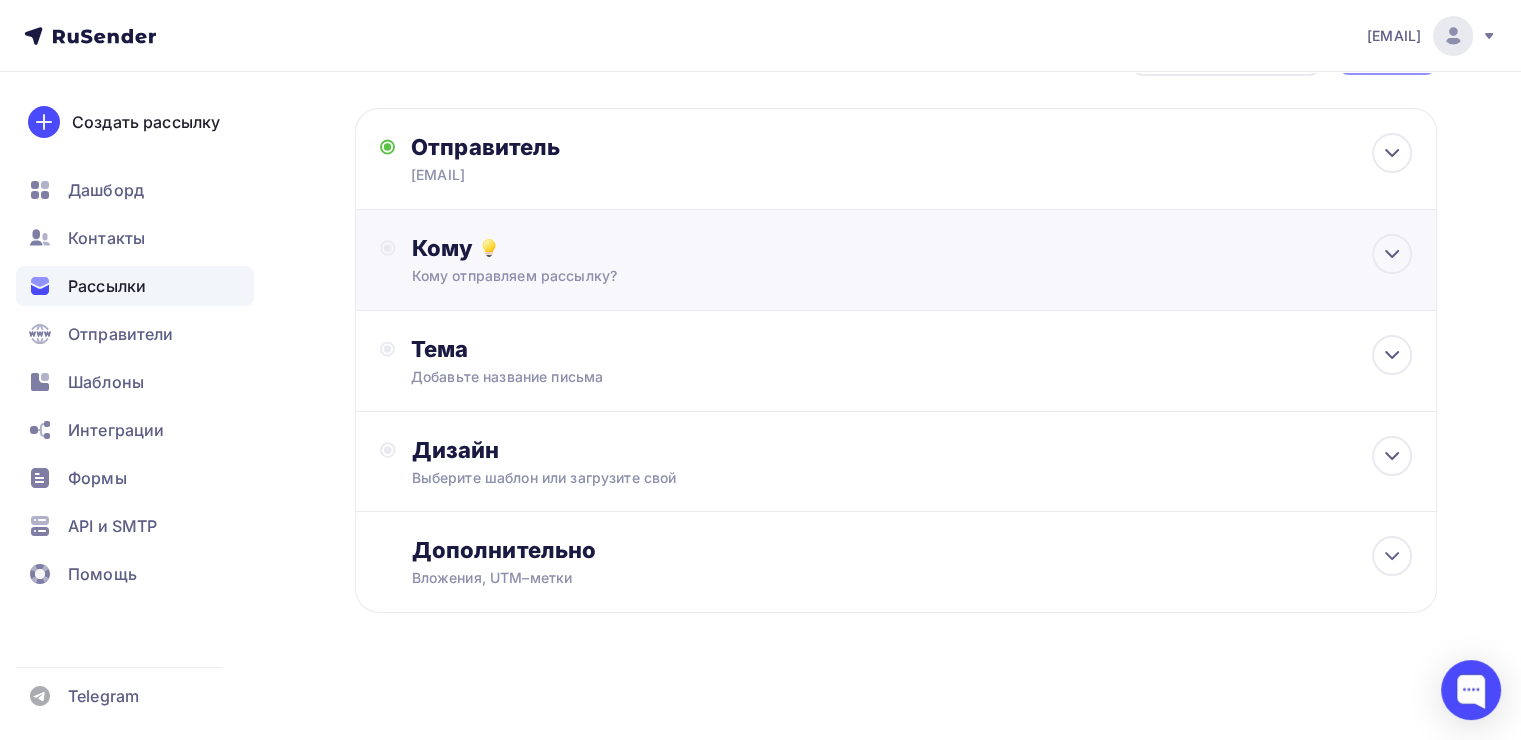 click on "Кому отправляем рассылку?" at bounding box center (862, 276) 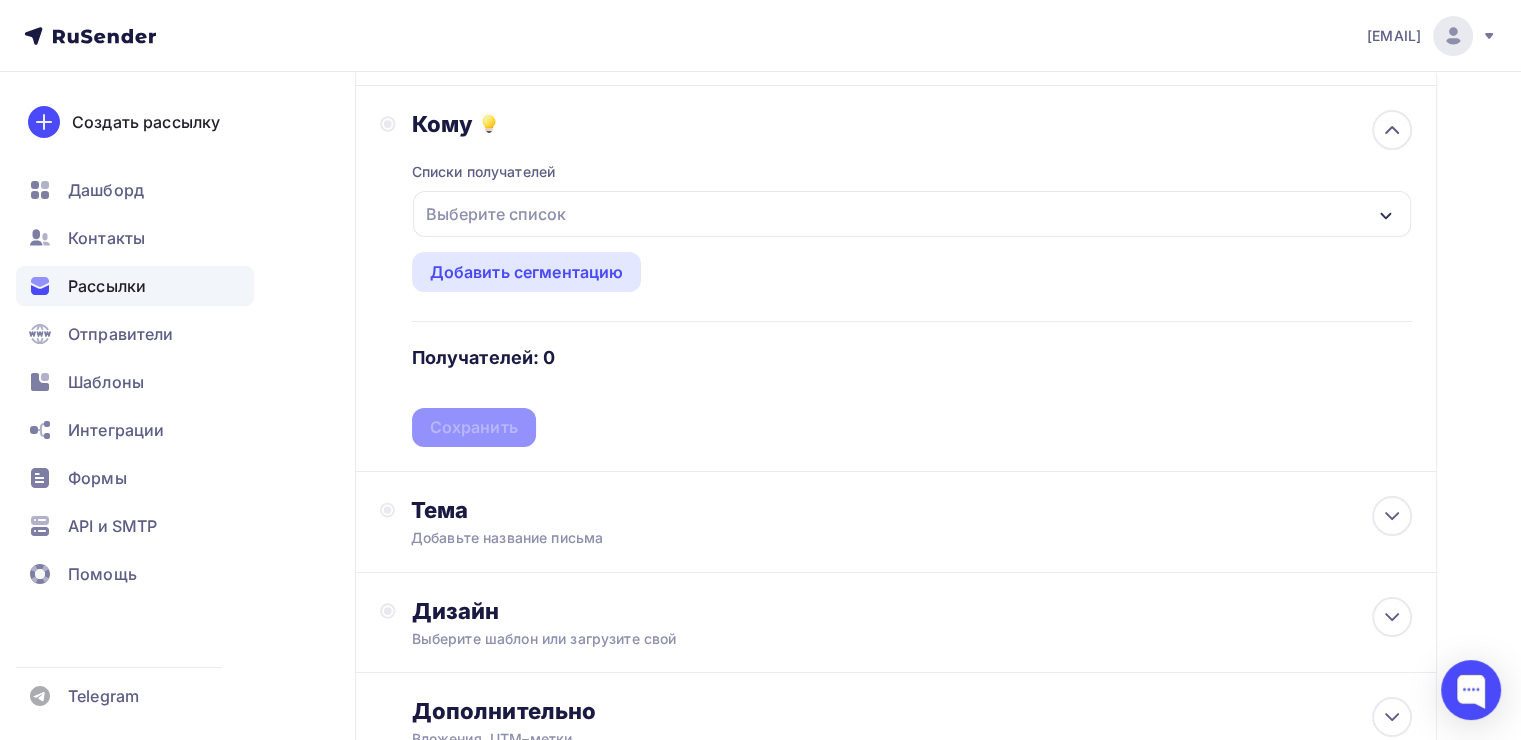 click on "Выберите список" at bounding box center (912, 214) 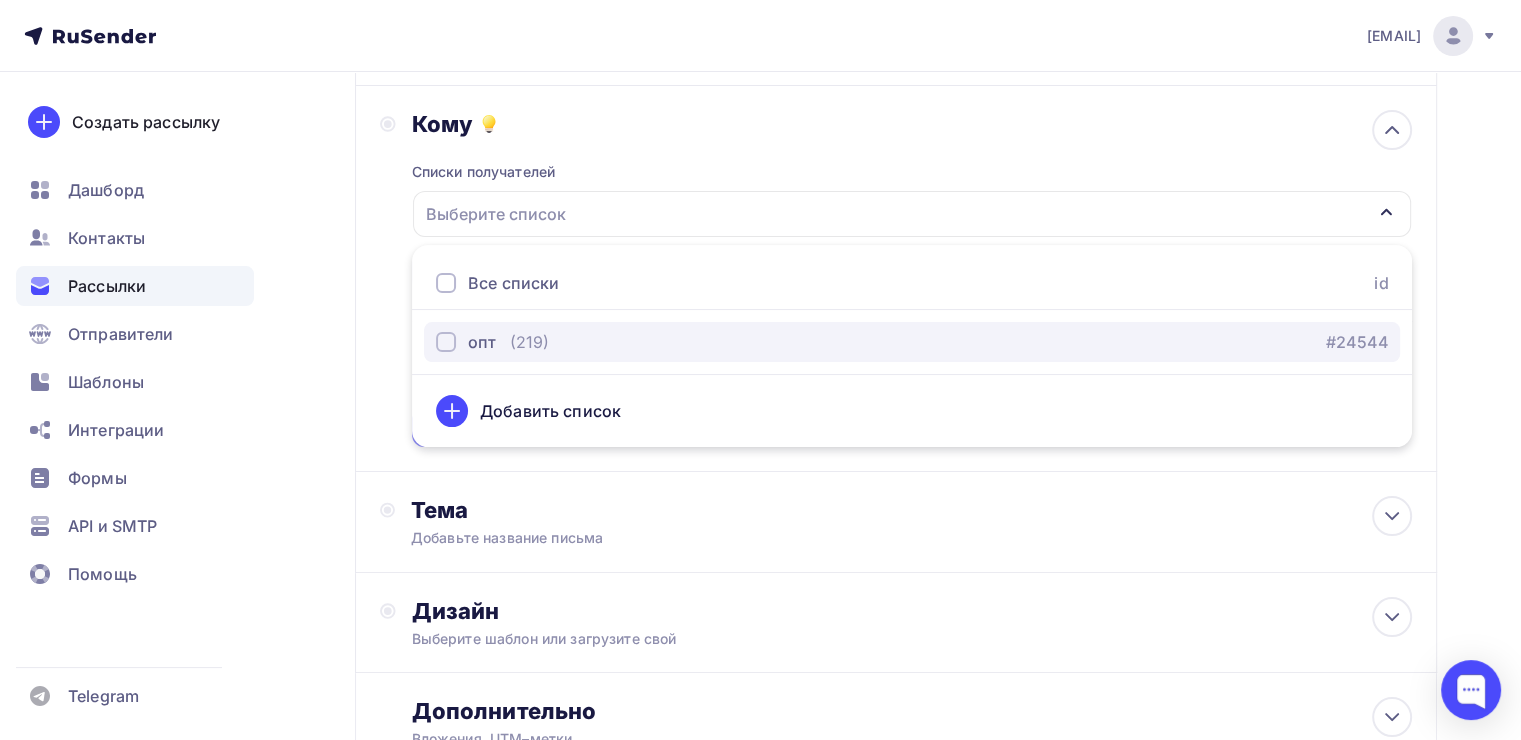 click on "опт
(219)
#24544" at bounding box center (912, 342) 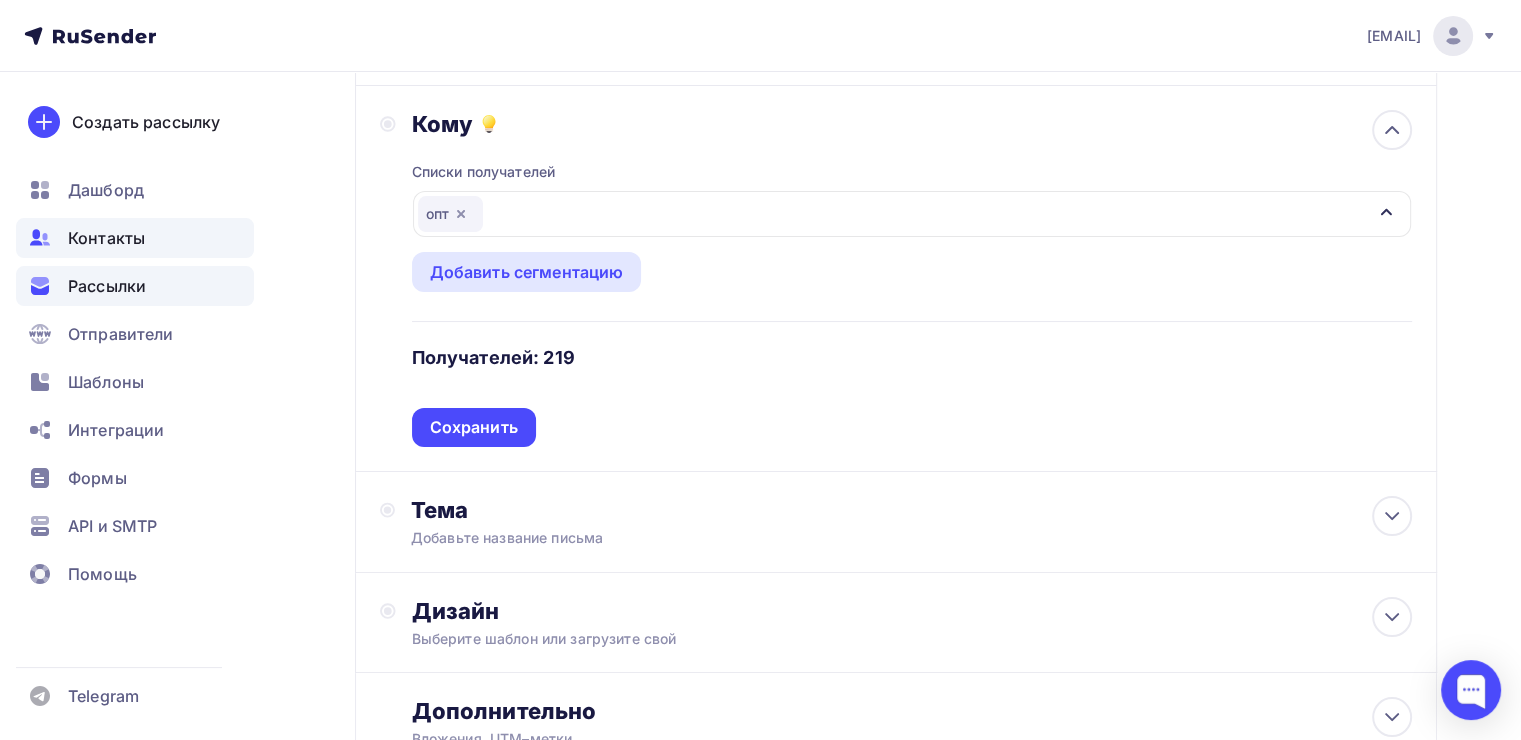 click on "Контакты" at bounding box center (106, 238) 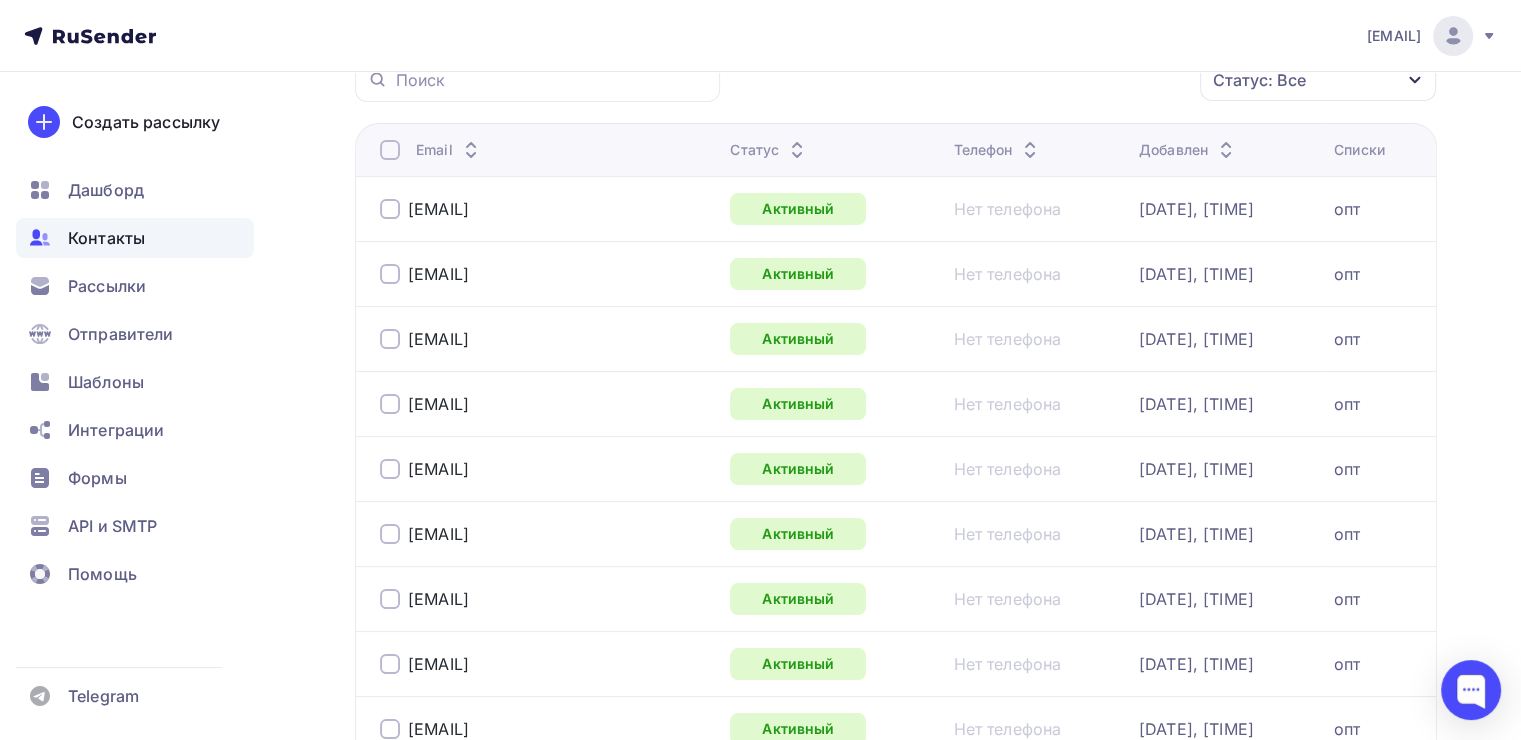 scroll, scrollTop: 0, scrollLeft: 0, axis: both 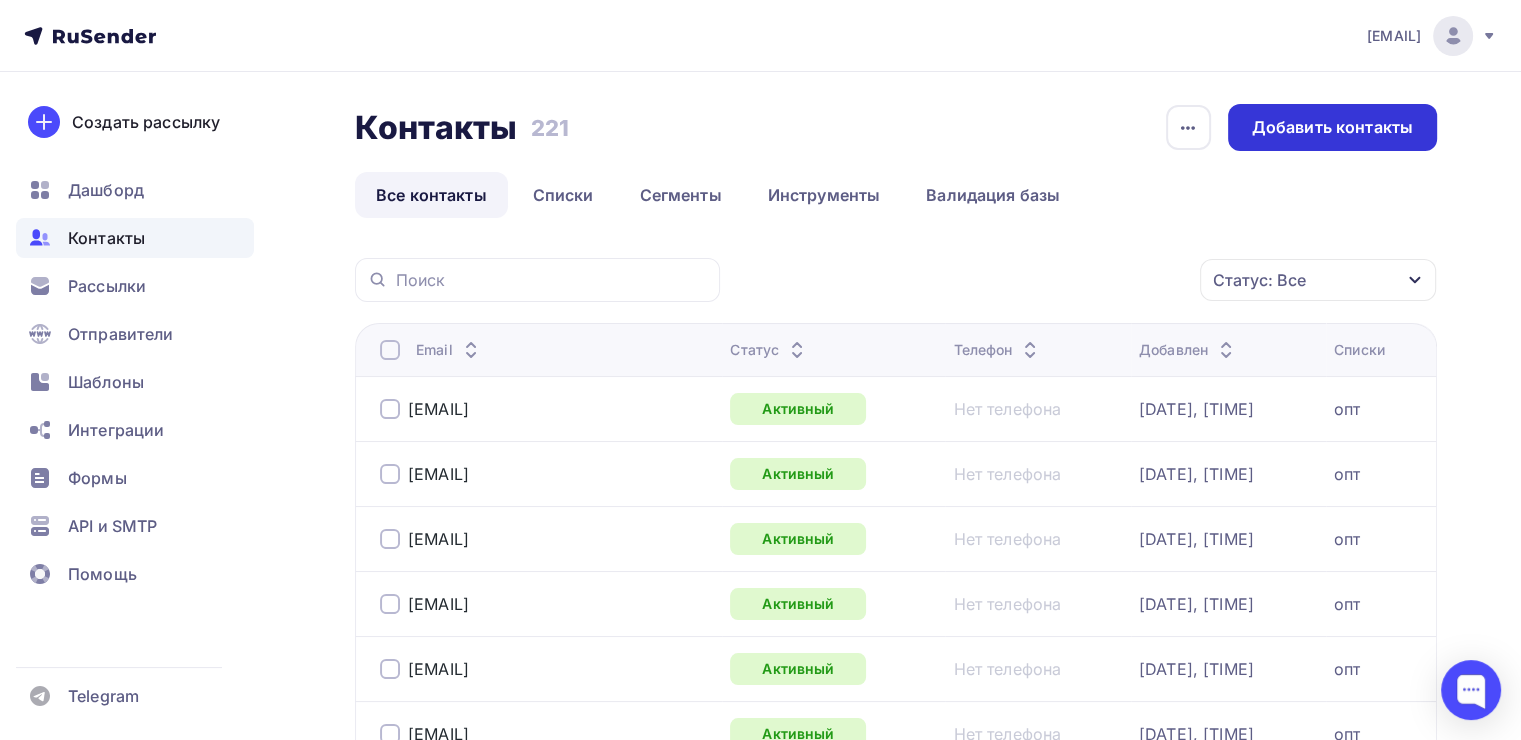 click on "Добавить контакты" at bounding box center [1332, 127] 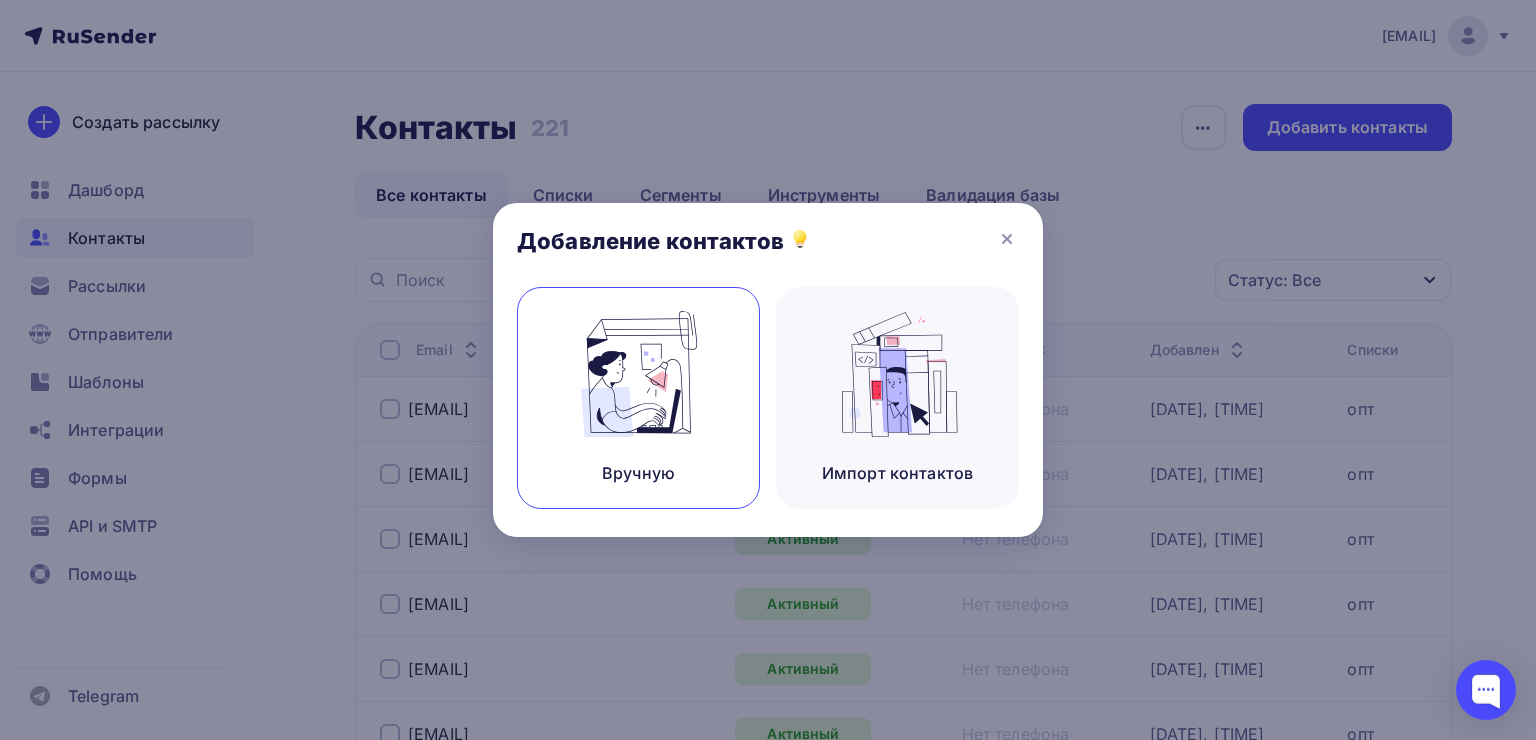 click at bounding box center [639, 374] 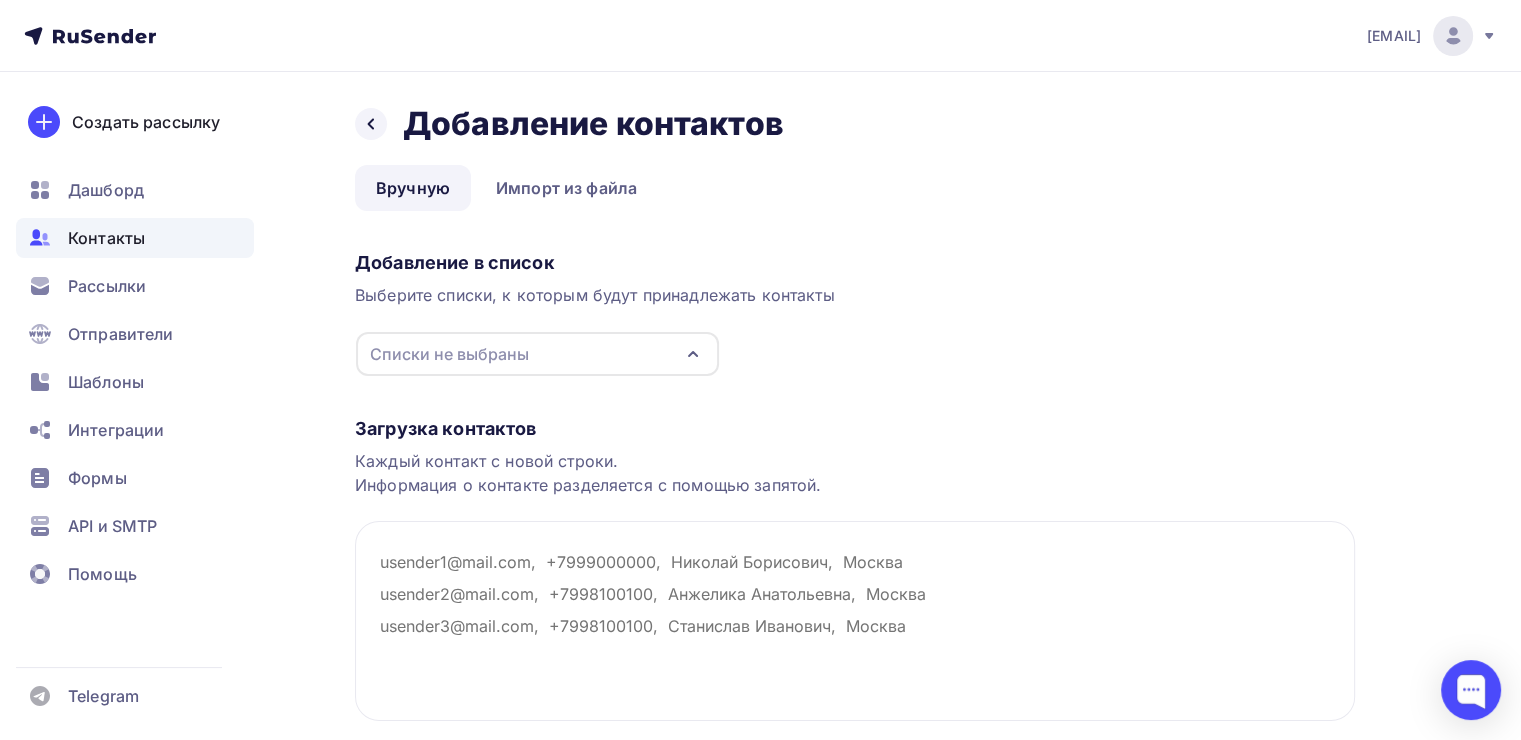 click on "Списки не выбраны" at bounding box center (449, 354) 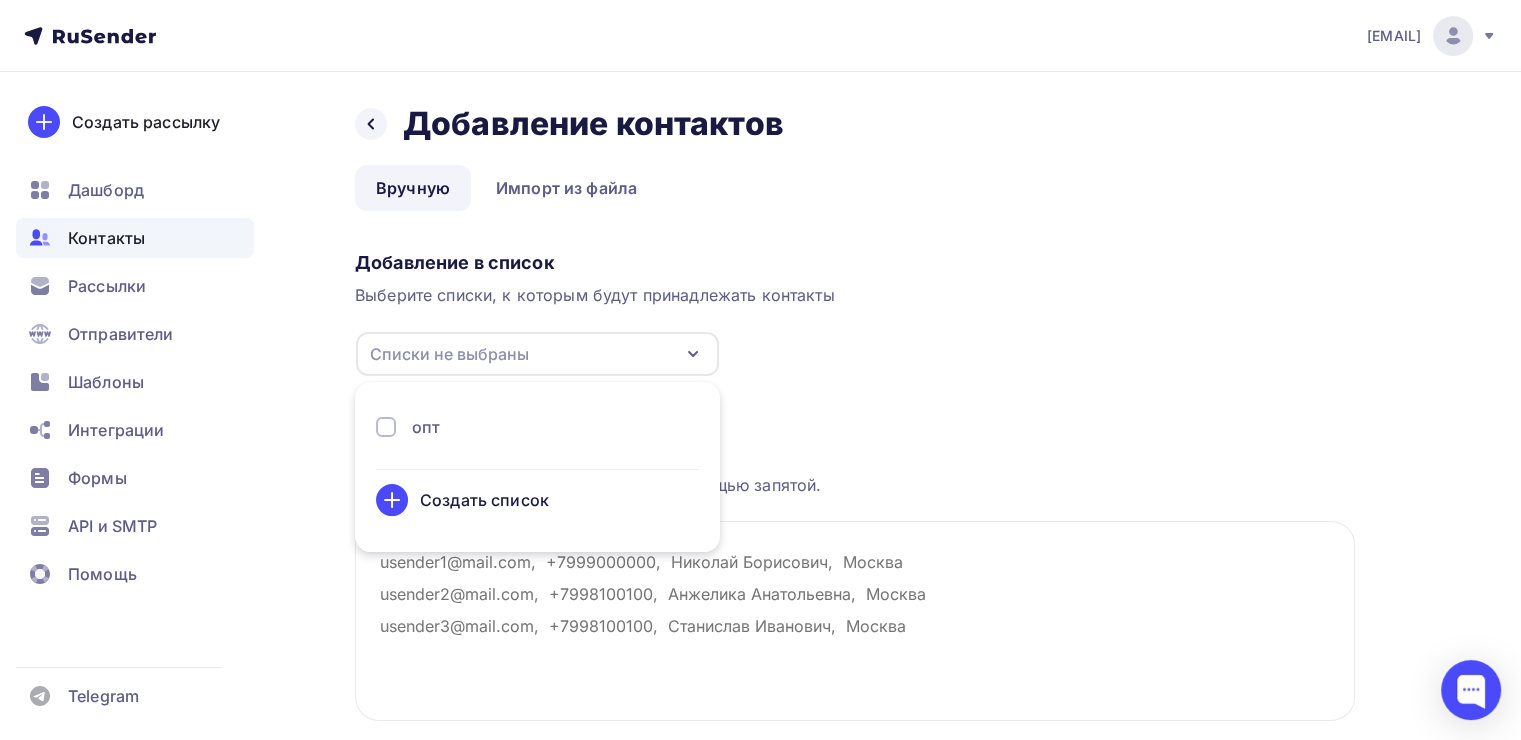 click on "опт" at bounding box center (537, 427) 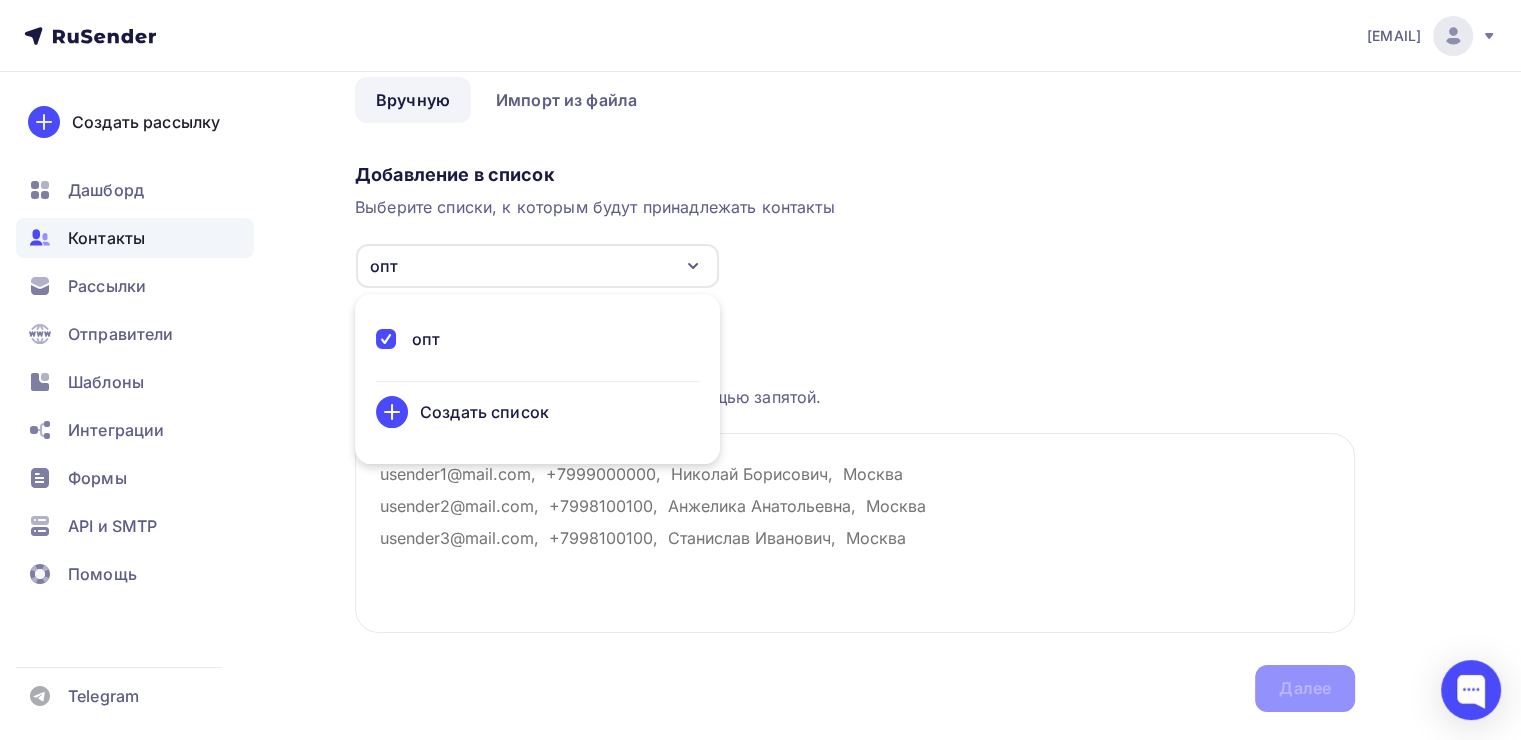 scroll, scrollTop: 100, scrollLeft: 0, axis: vertical 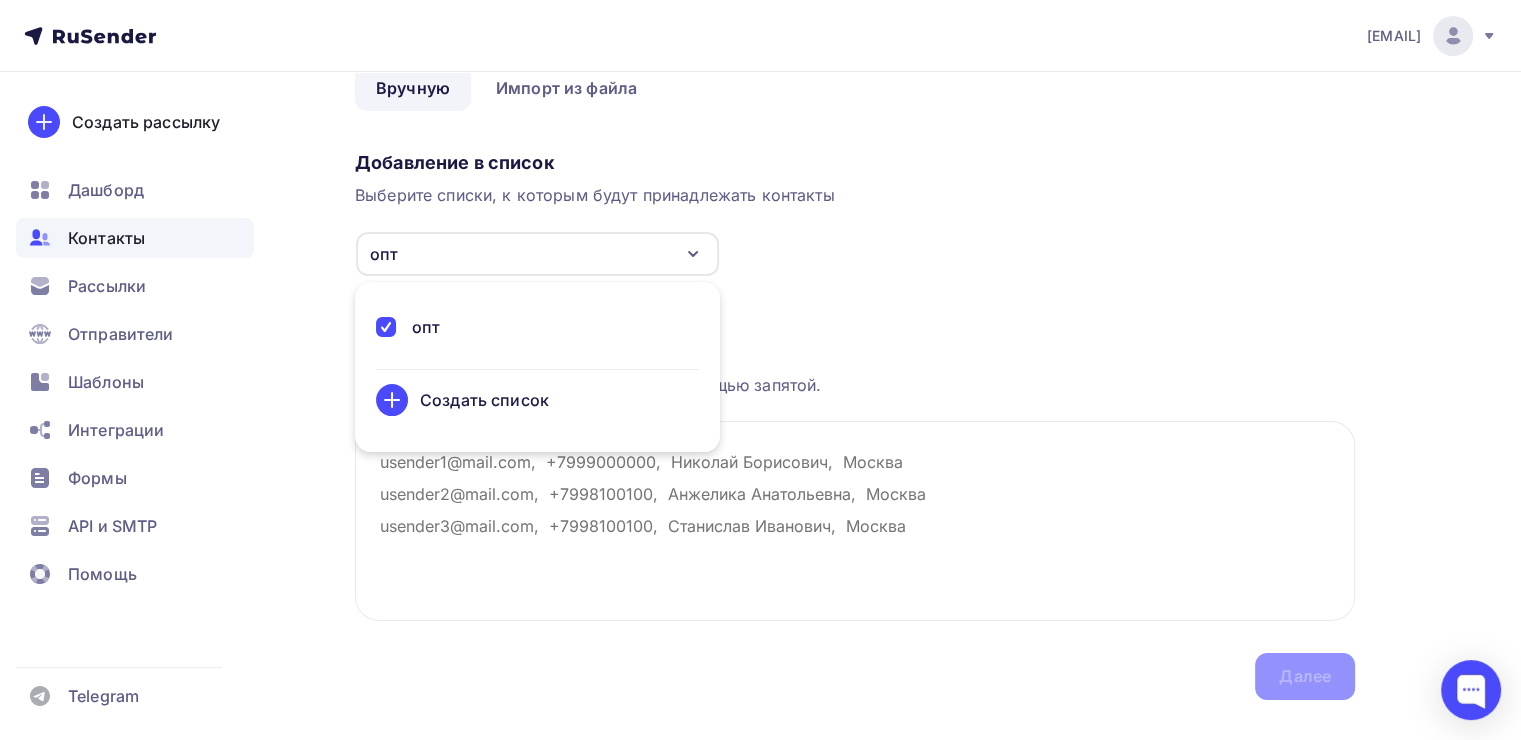 click on "Загрузка контактов   Каждый контакт с новой строки. Информация о контакте разделяется с помощью запятой.        Далее" at bounding box center [855, 488] 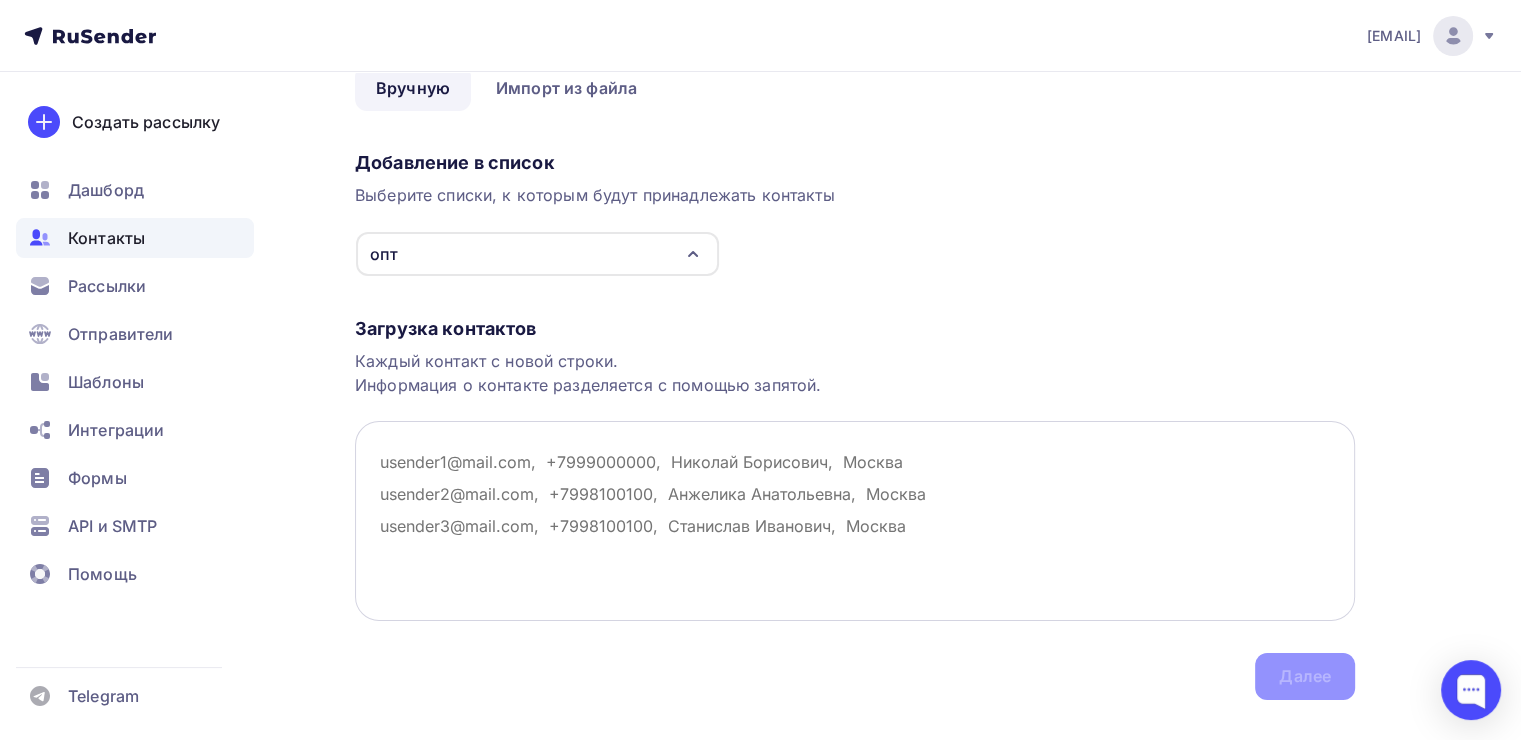 click at bounding box center [855, 521] 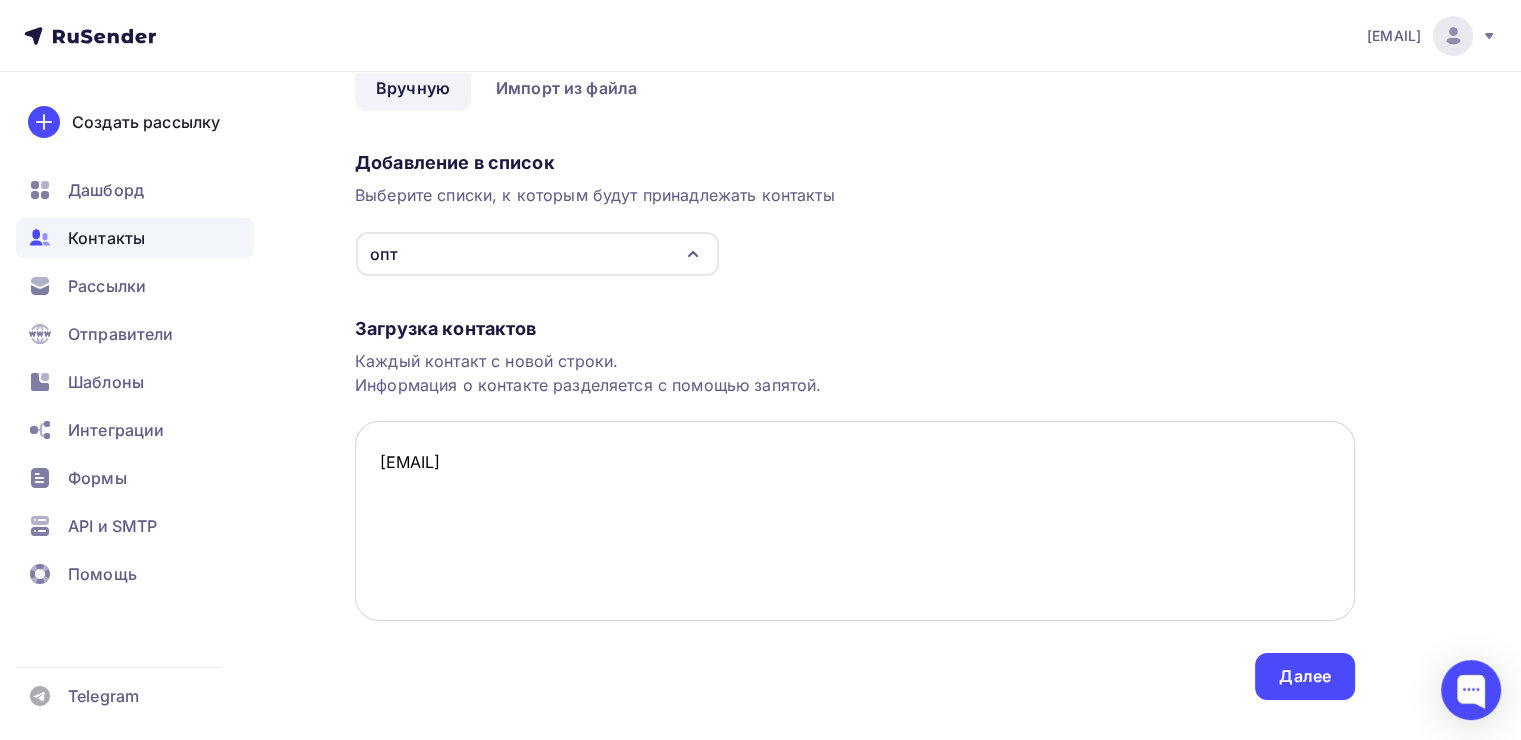 paste on "[EMAIL]" 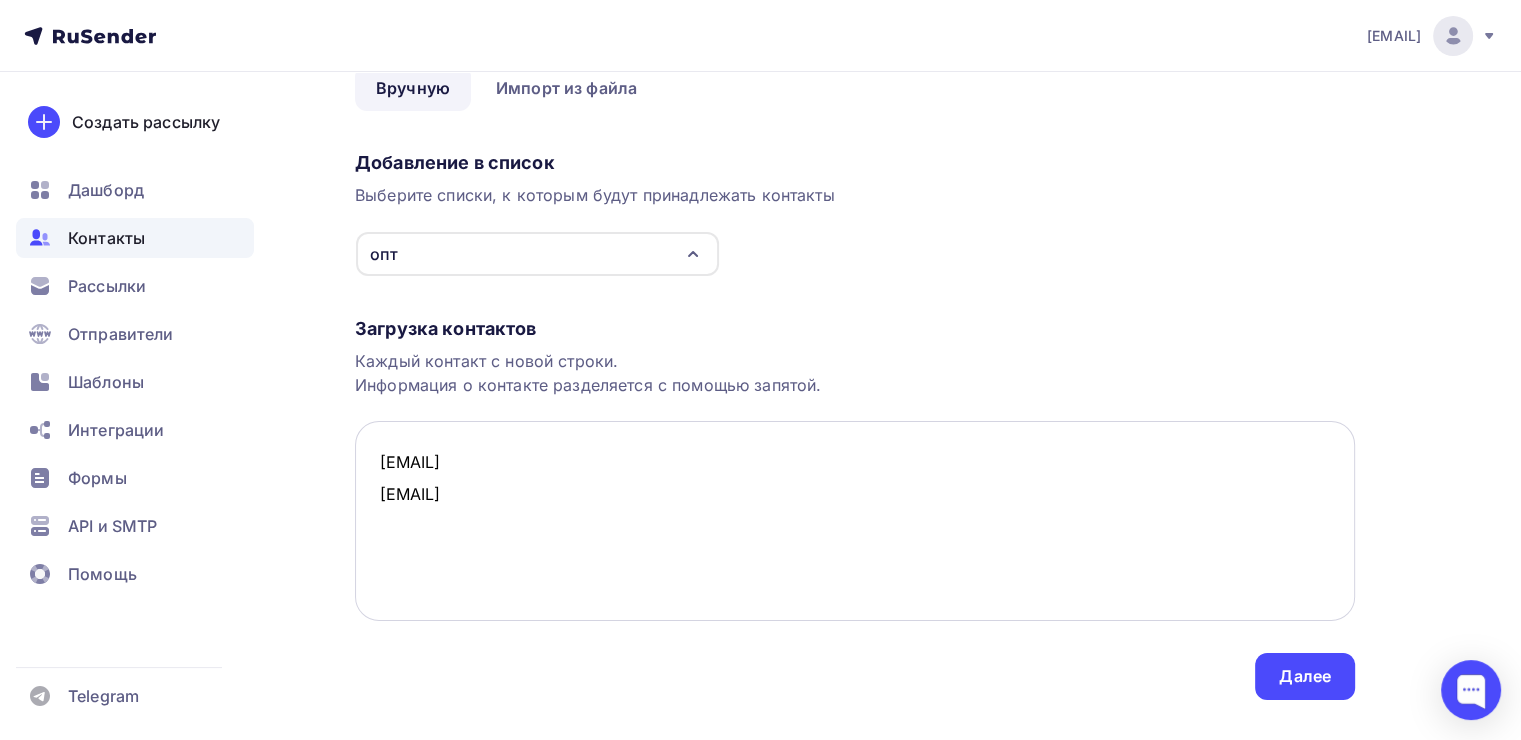 paste on "[EMAIL]" 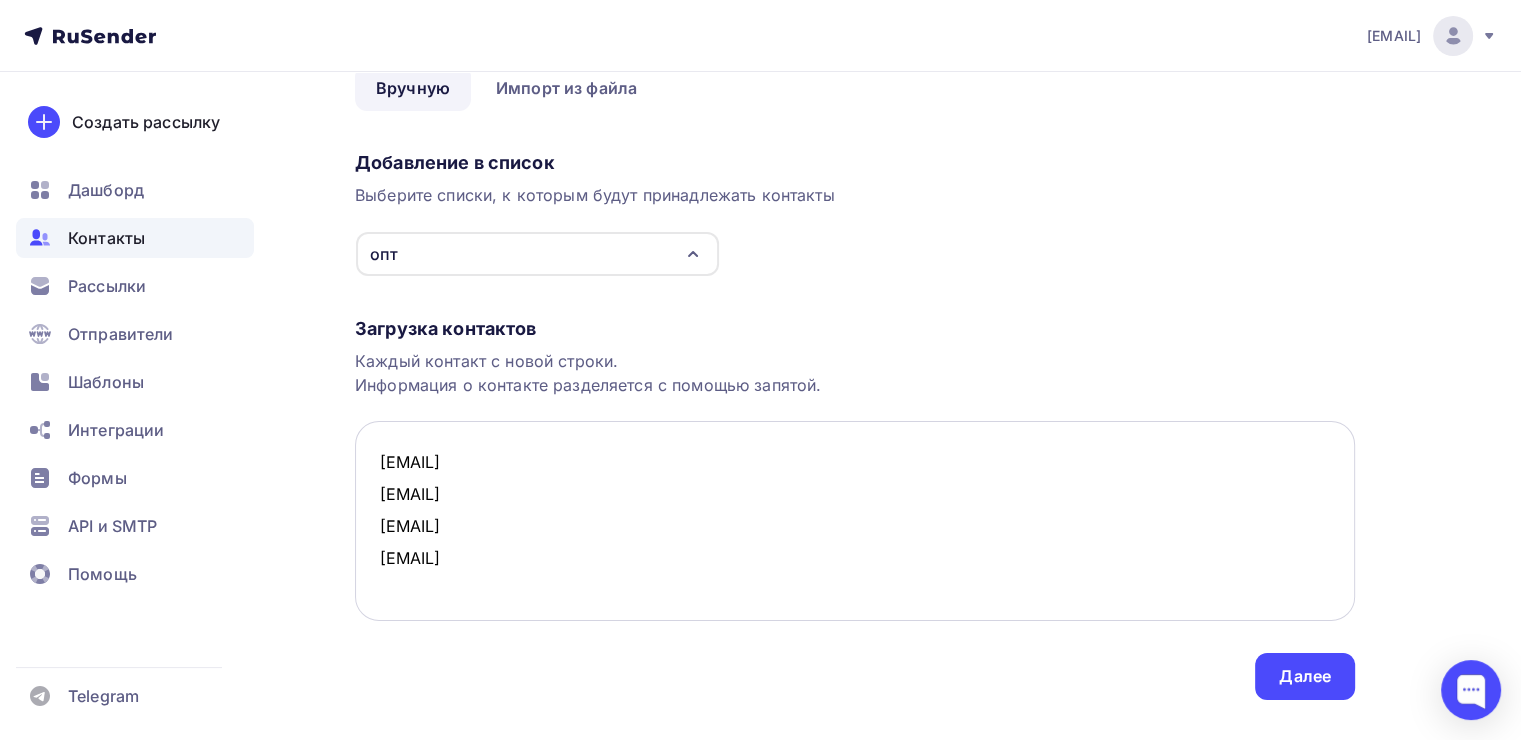 paste on "[EMAIL]" 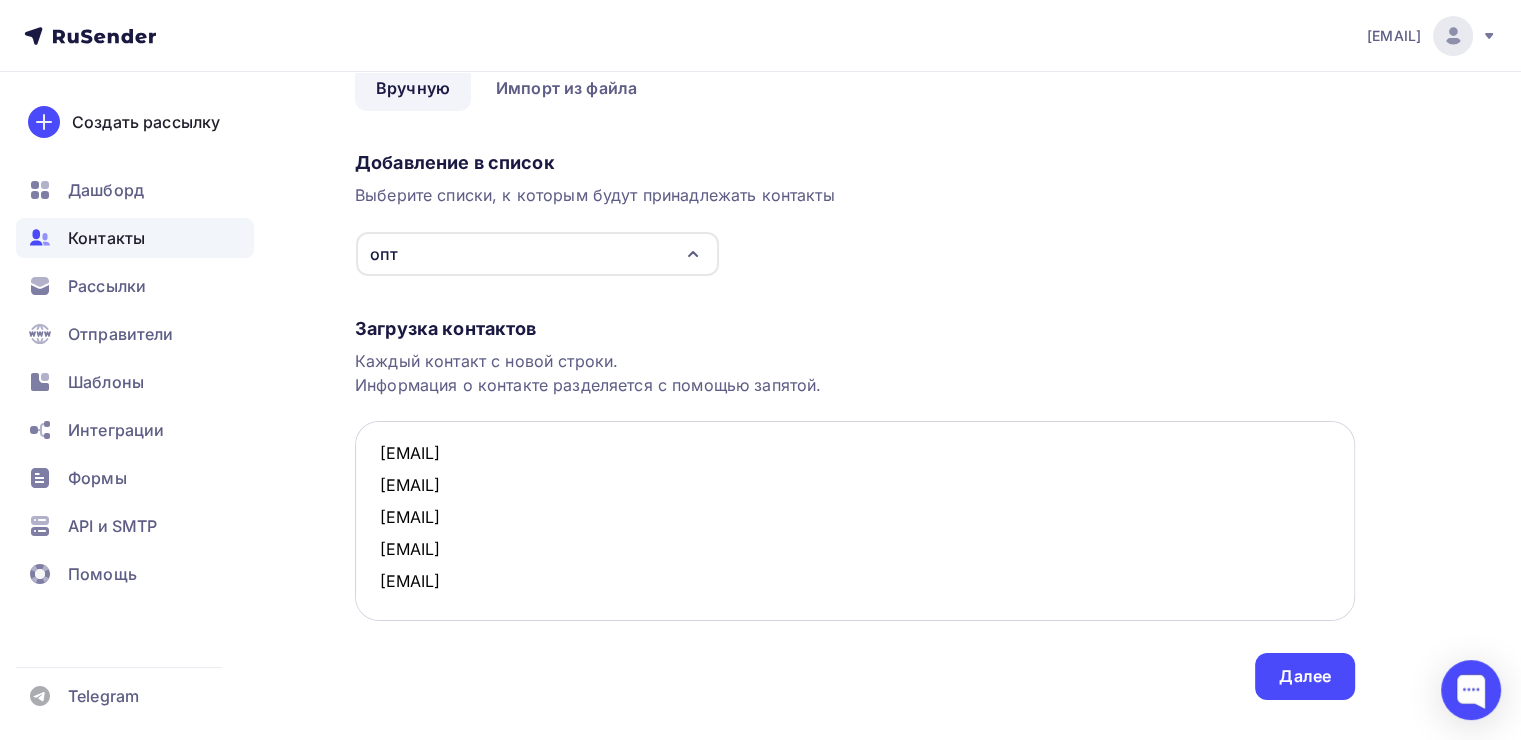 scroll, scrollTop: 11, scrollLeft: 0, axis: vertical 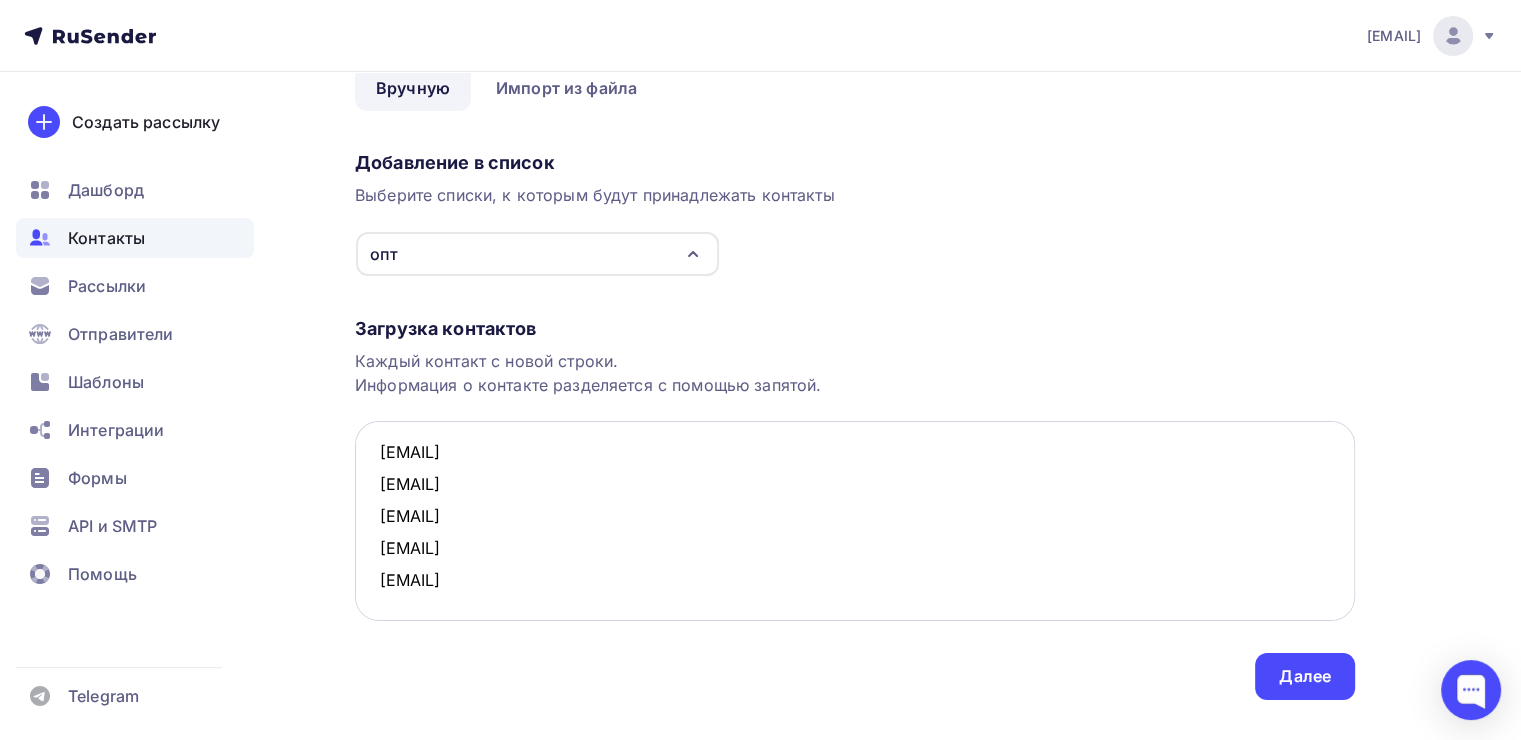 paste on "[EMAIL]" 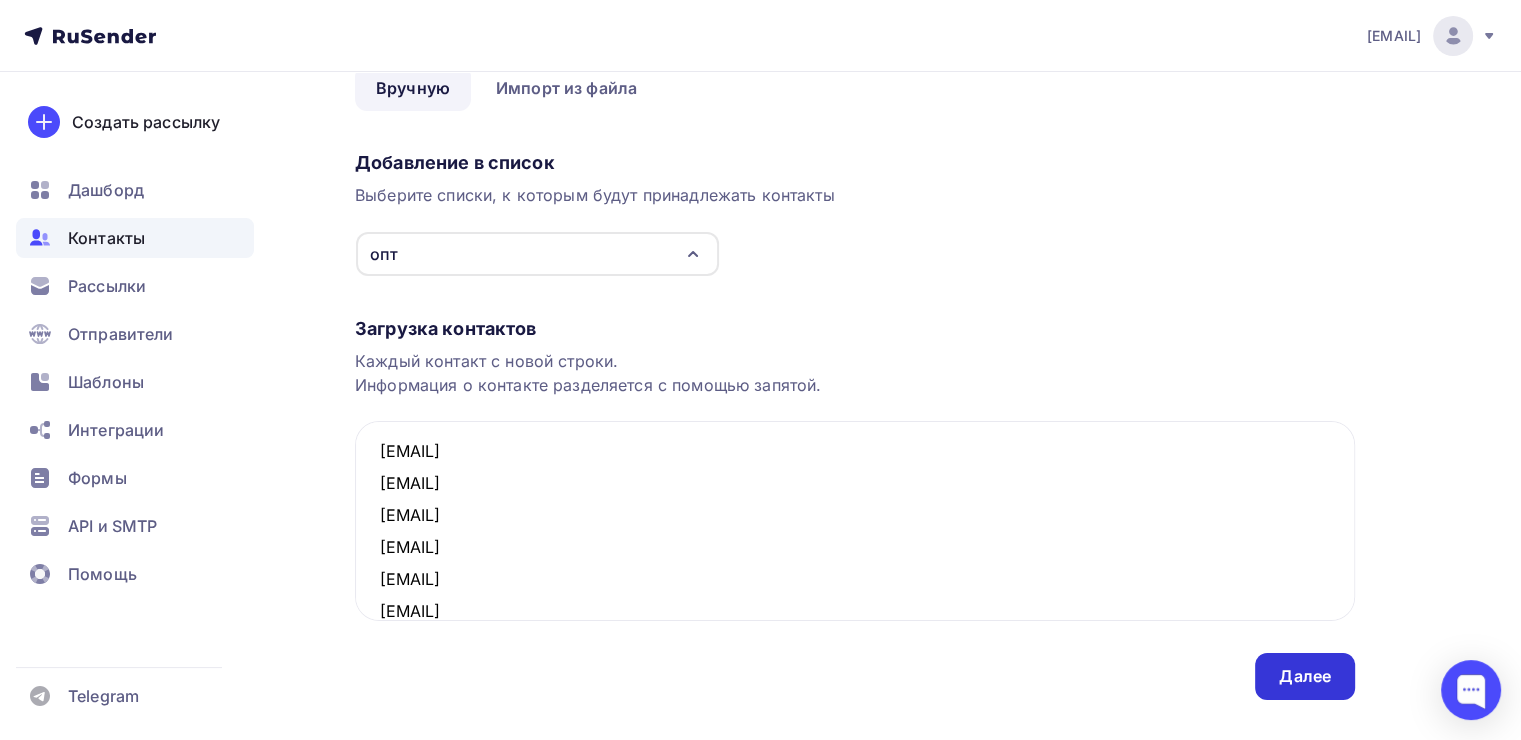 type on "[EMAIL]
[EMAIL]
[EMAIL]
[EMAIL]
[EMAIL]
[EMAIL]" 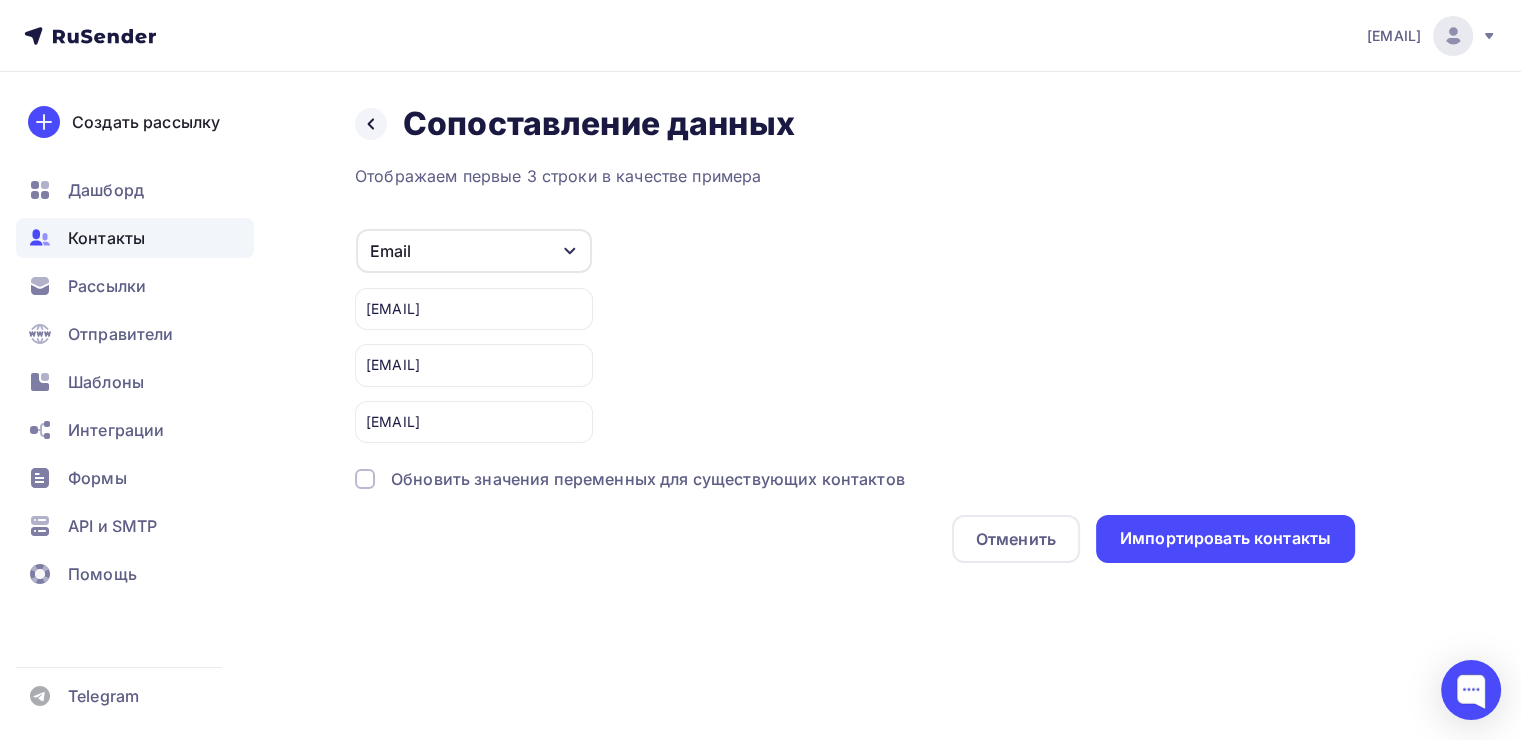 scroll, scrollTop: 0, scrollLeft: 0, axis: both 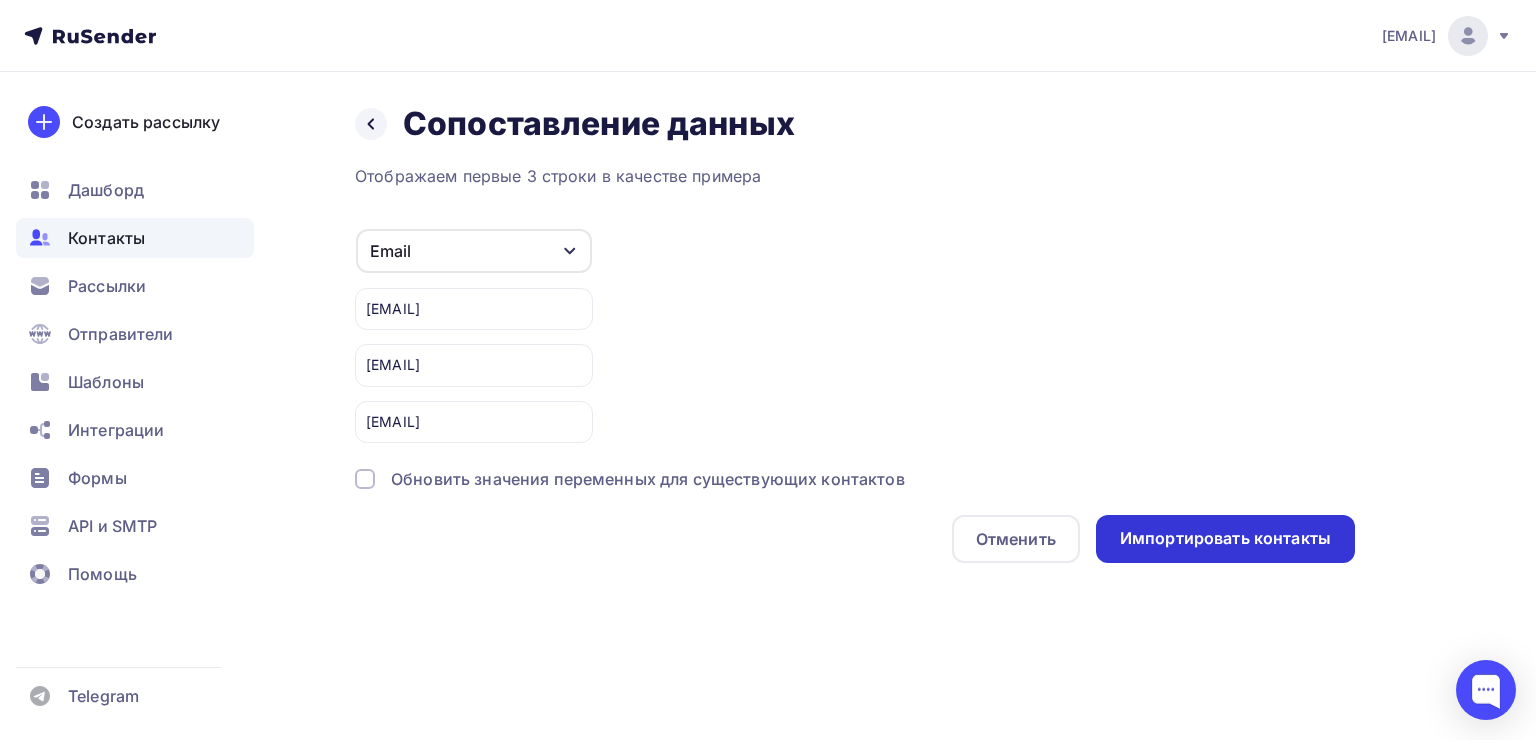 click on "Импортировать контакты" at bounding box center [1225, 538] 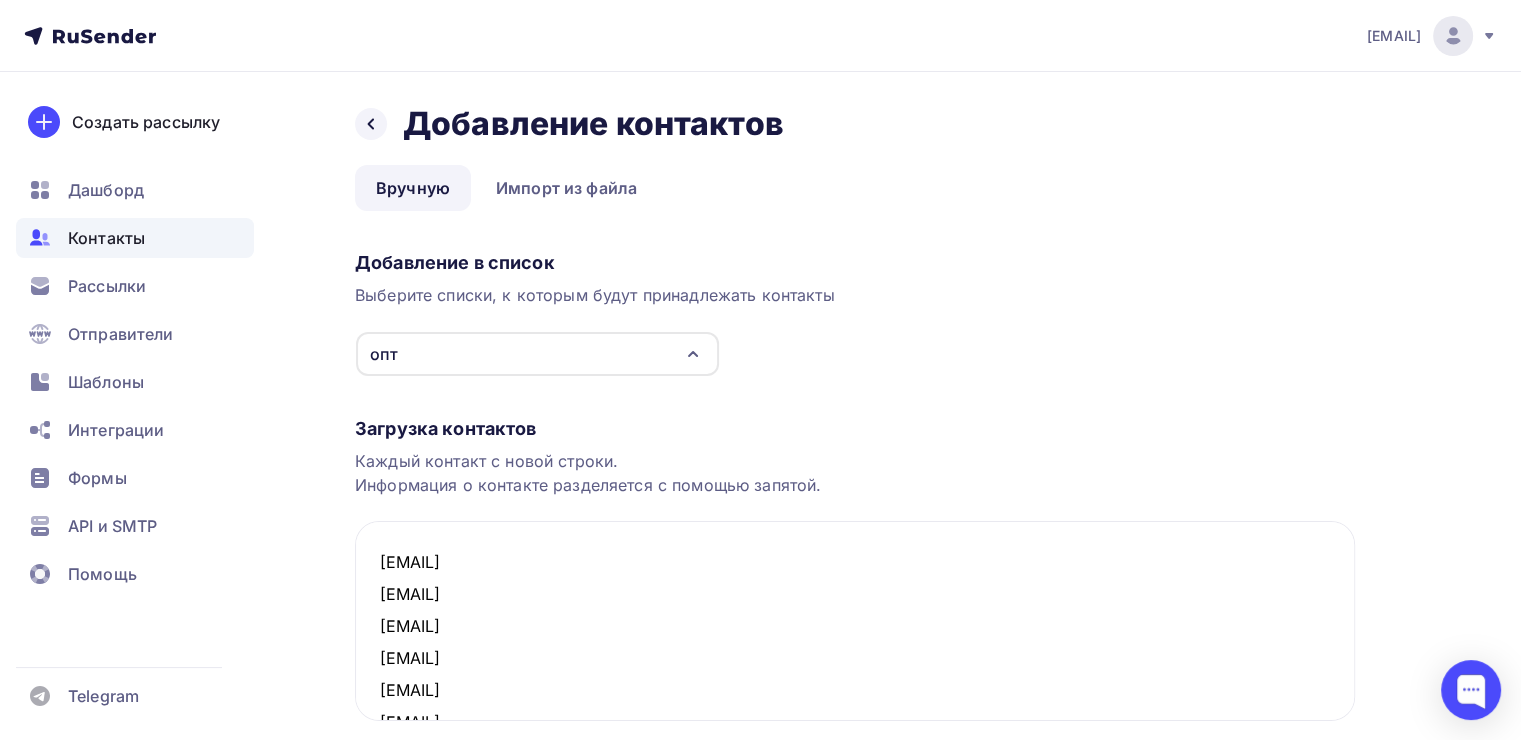 scroll, scrollTop: 11, scrollLeft: 0, axis: vertical 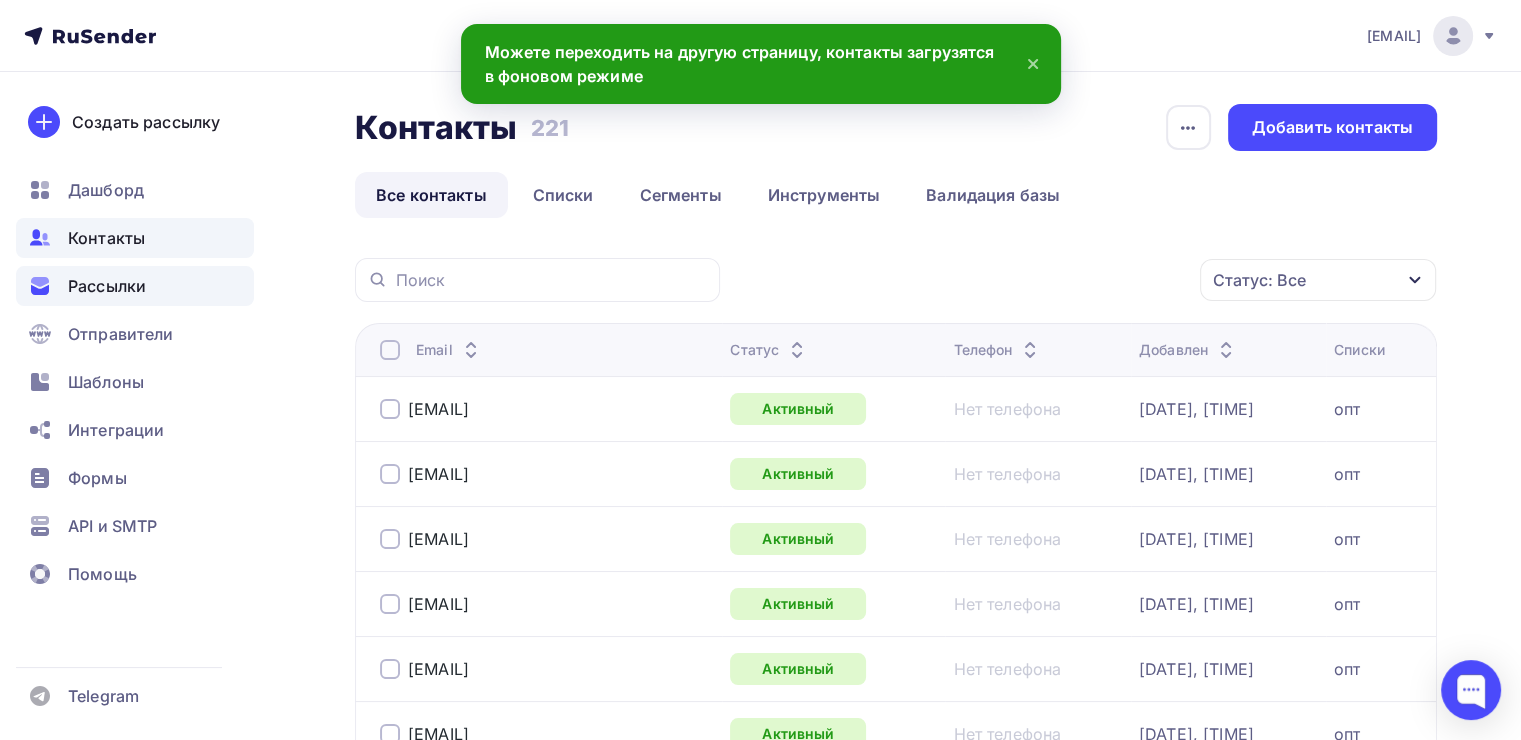 click on "Рассылки" at bounding box center [107, 286] 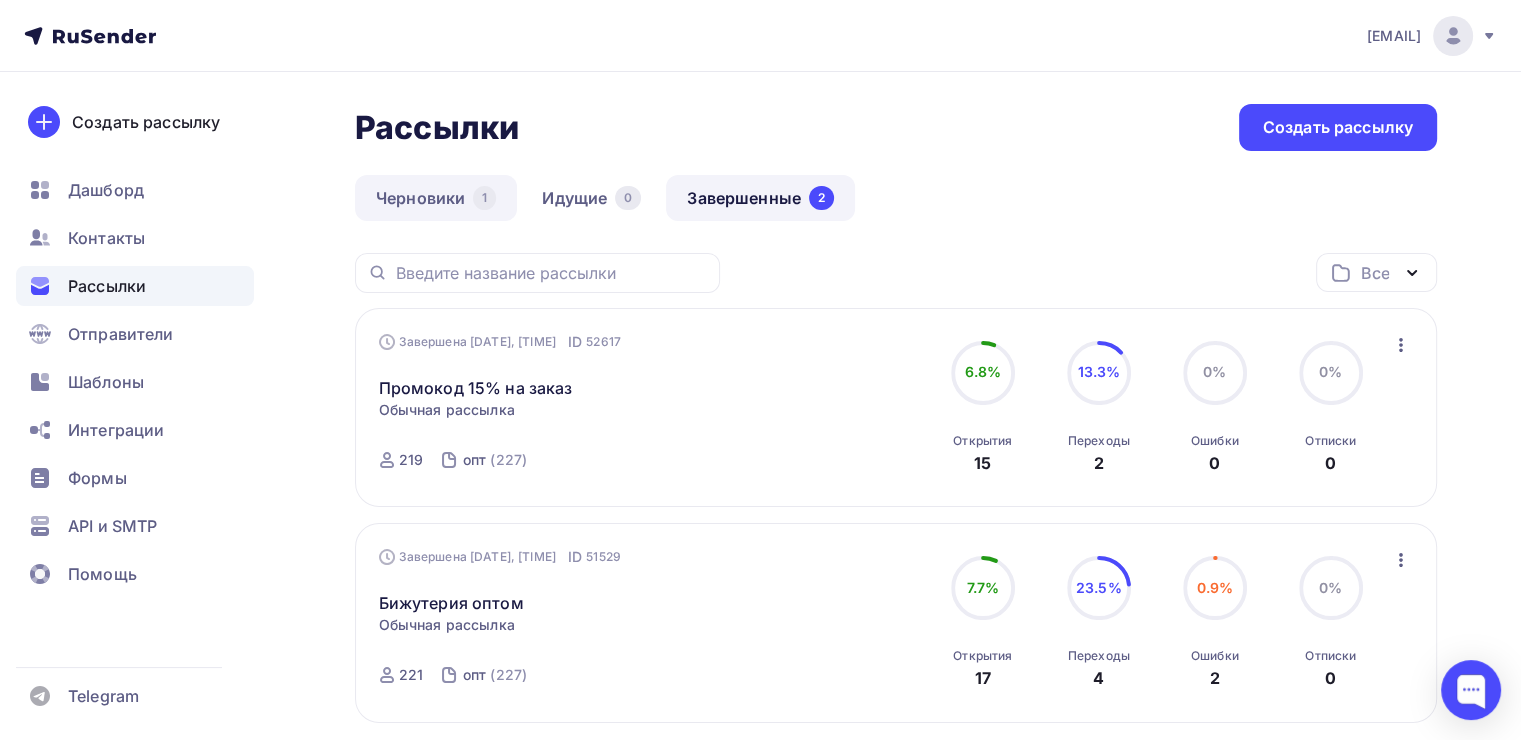 click on "Черновики
1" at bounding box center [436, 198] 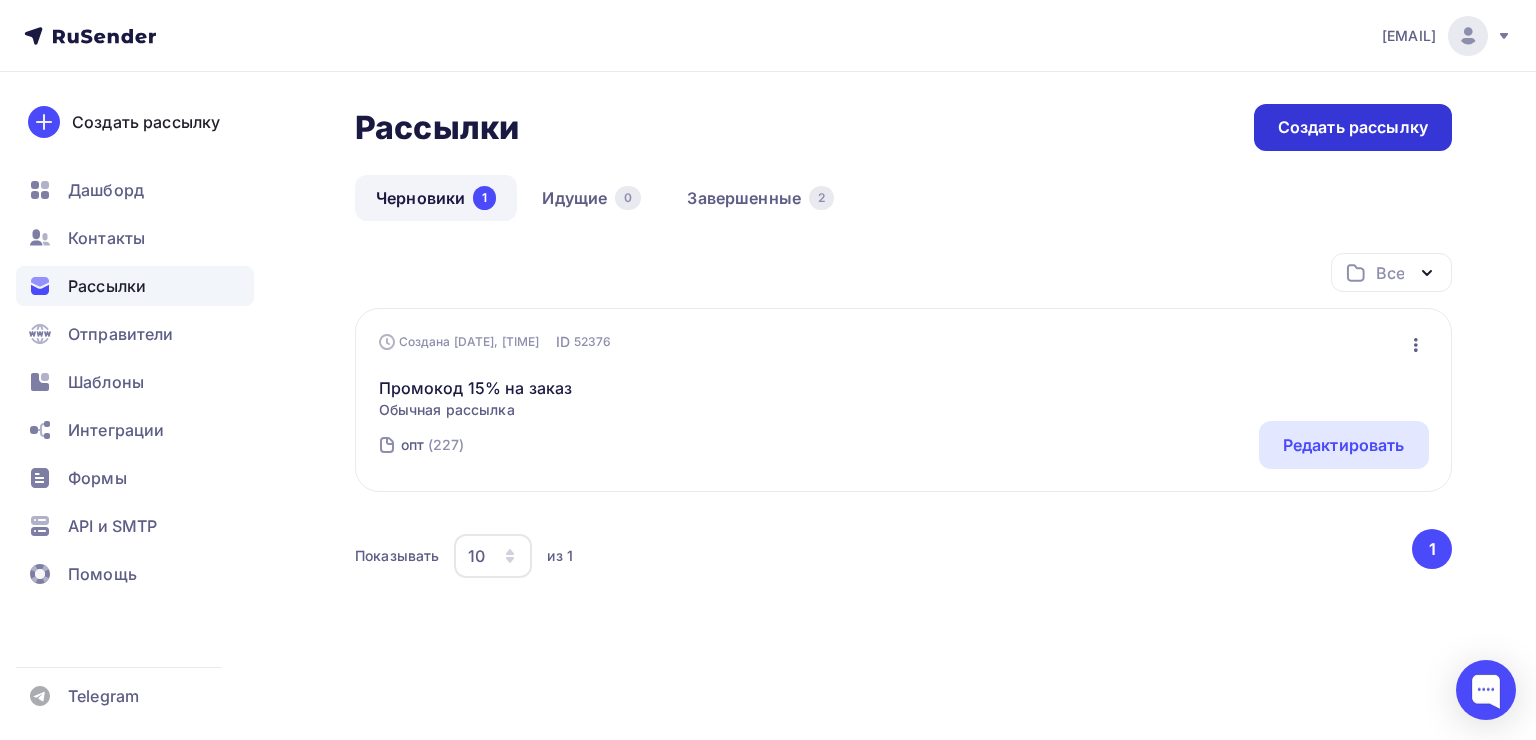 click on "Создать рассылку" at bounding box center [1353, 127] 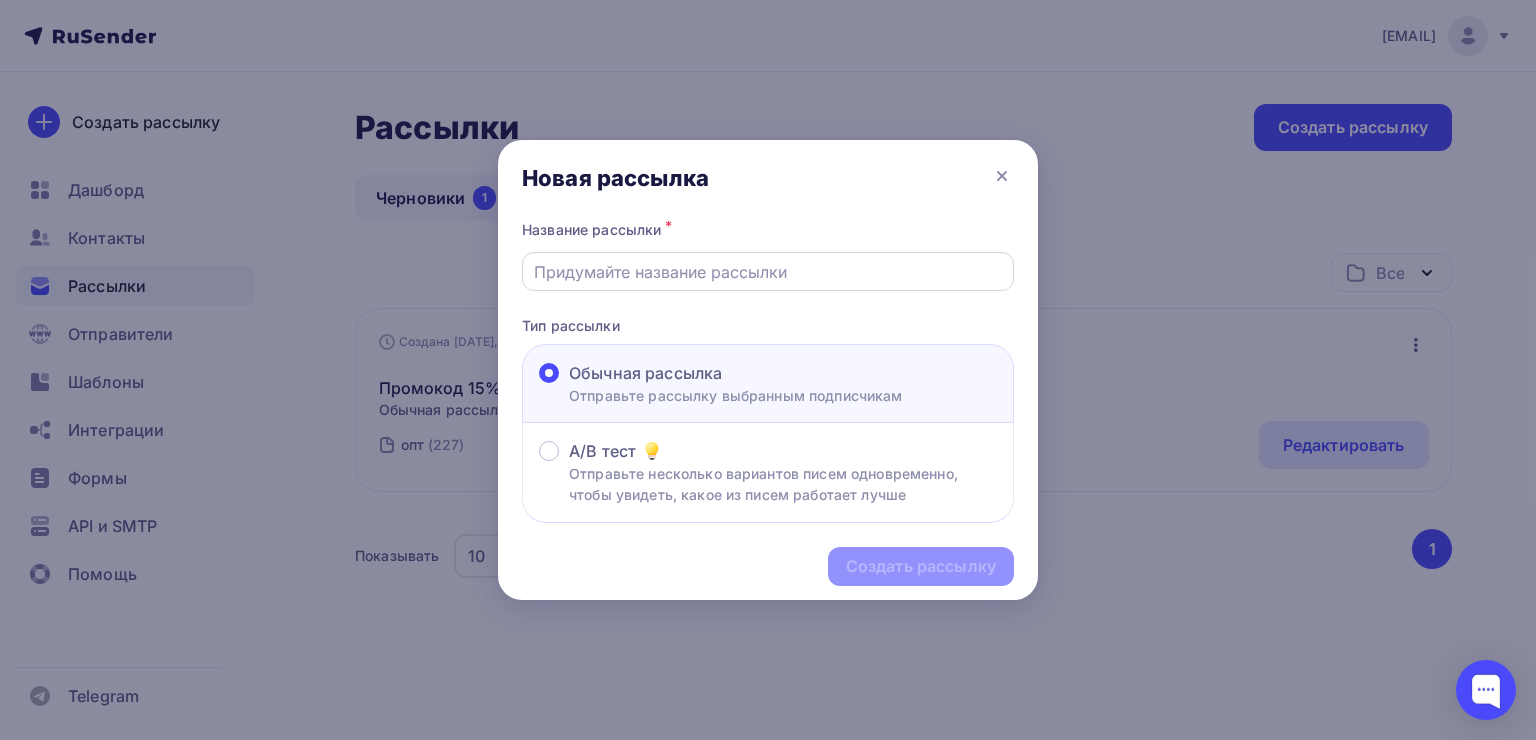 click at bounding box center [768, 271] 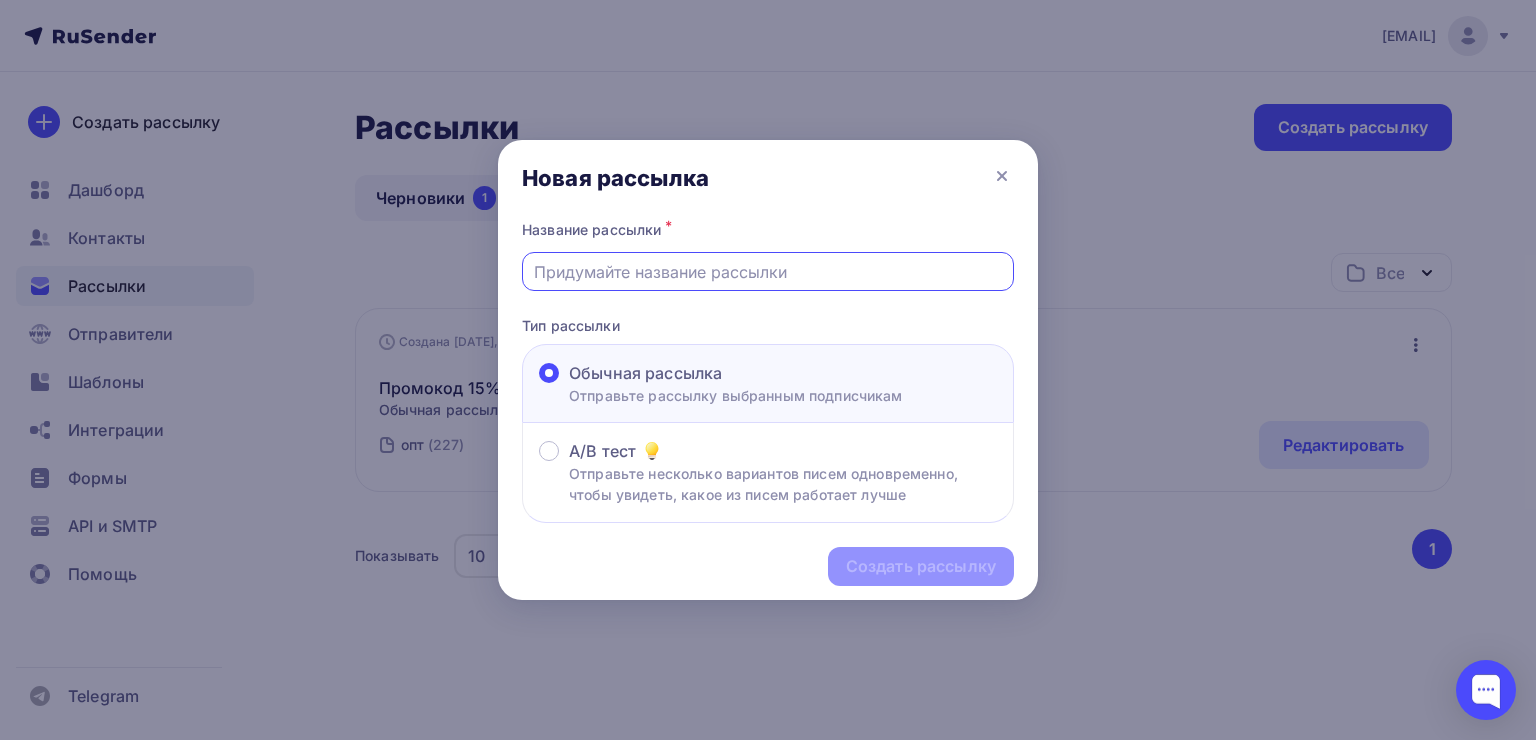 click at bounding box center (768, 272) 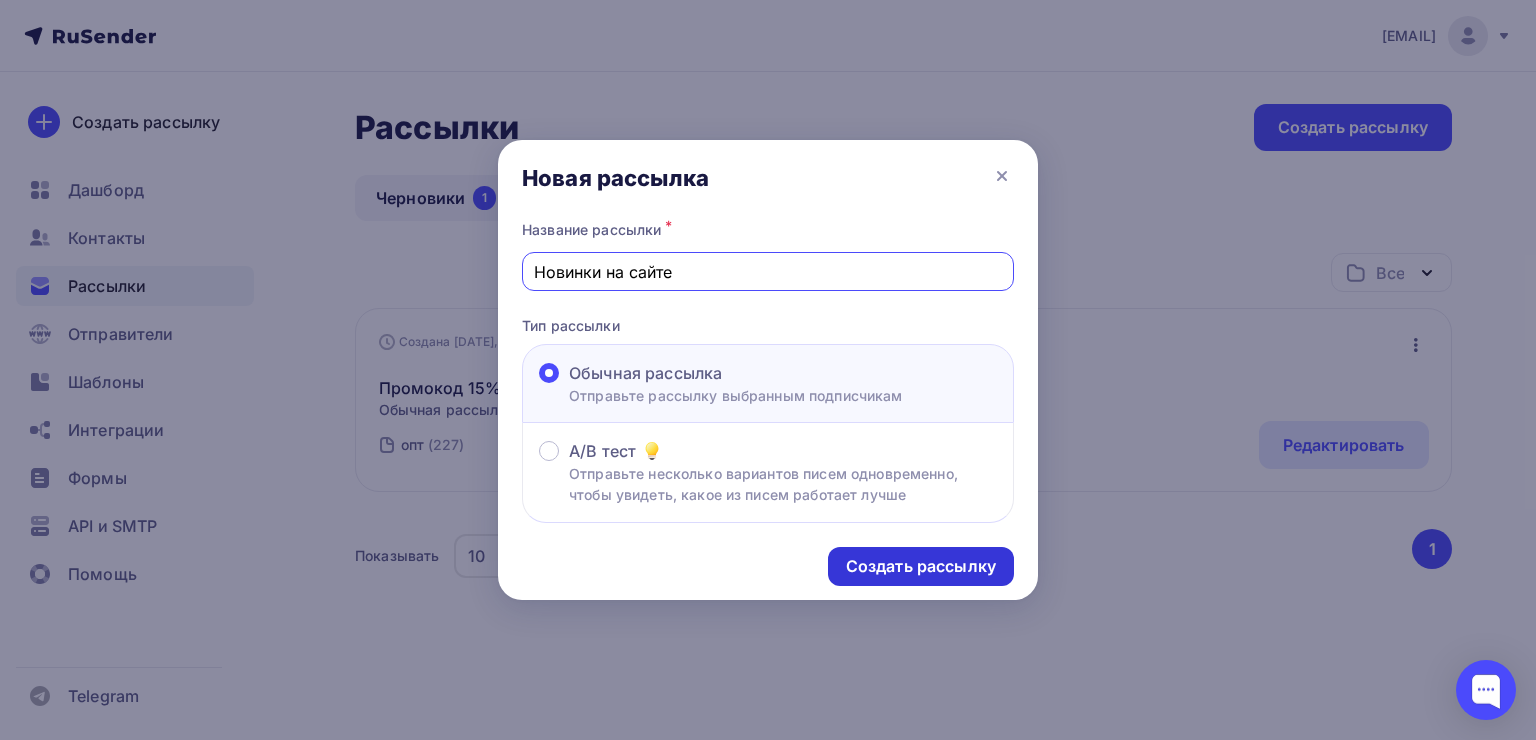 click on "Создать рассылку" at bounding box center (921, 566) 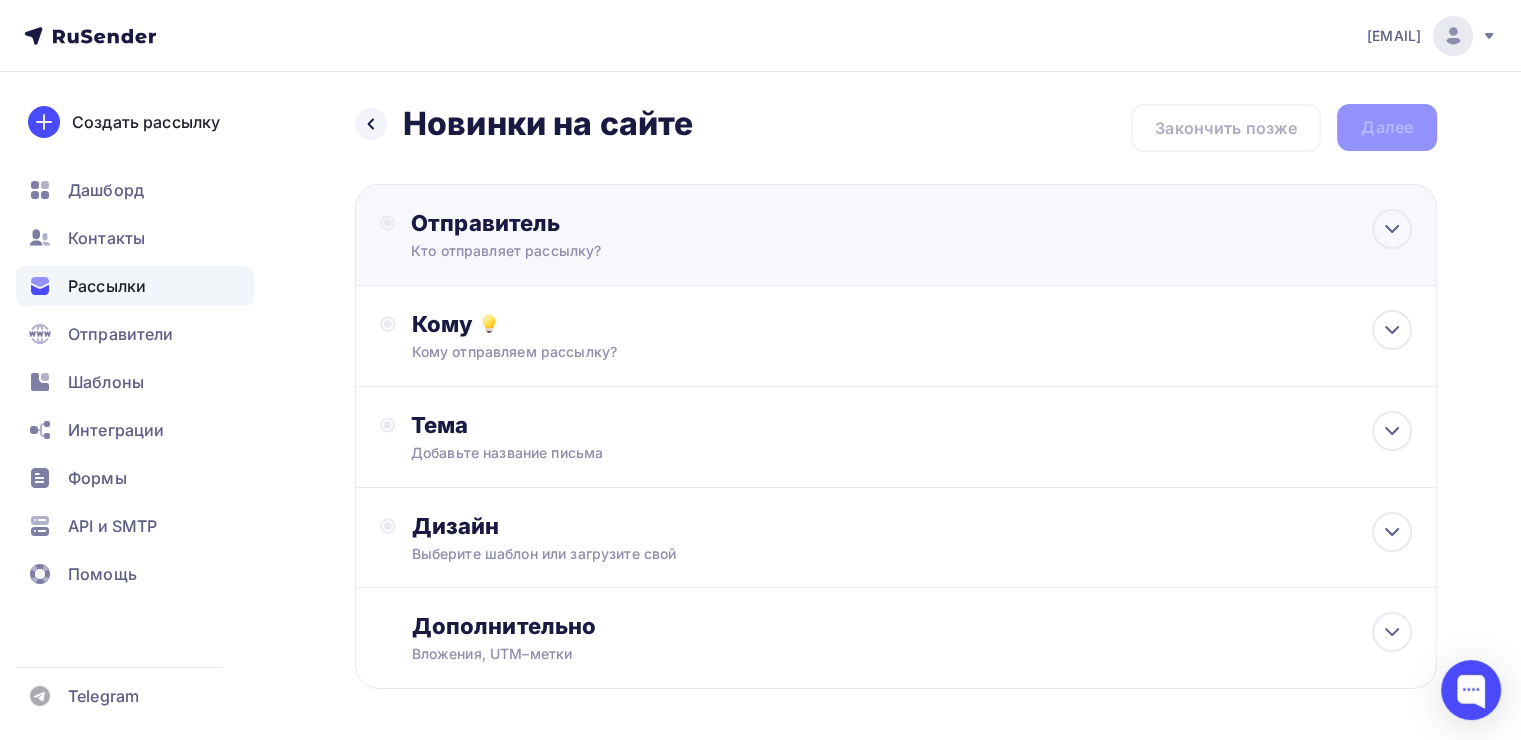 click on "Отправитель
Кто отправляет рассылку?
Email  *
Выберите отправителя
[EMAIL]               Добавить отправителя
Рекомендуем  добавить почту на домене , чтобы рассылка не попала в «Спам»
Имя                 Сохранить
Предпросмотр может отличаться  в зависимости от почтового клиента
Тема для рассылки
Предпросмотр текста
12:45" at bounding box center (896, 235) 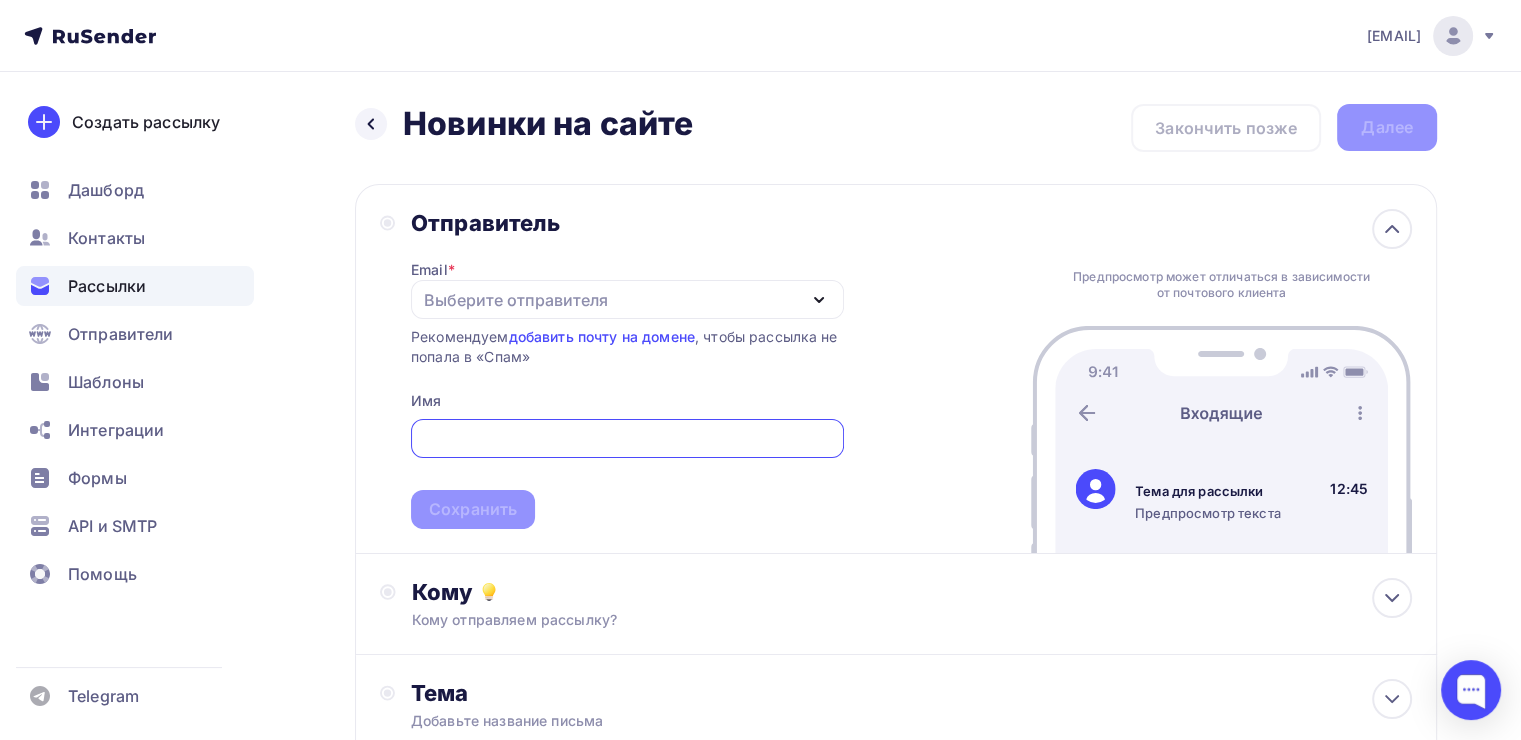 scroll, scrollTop: 0, scrollLeft: 0, axis: both 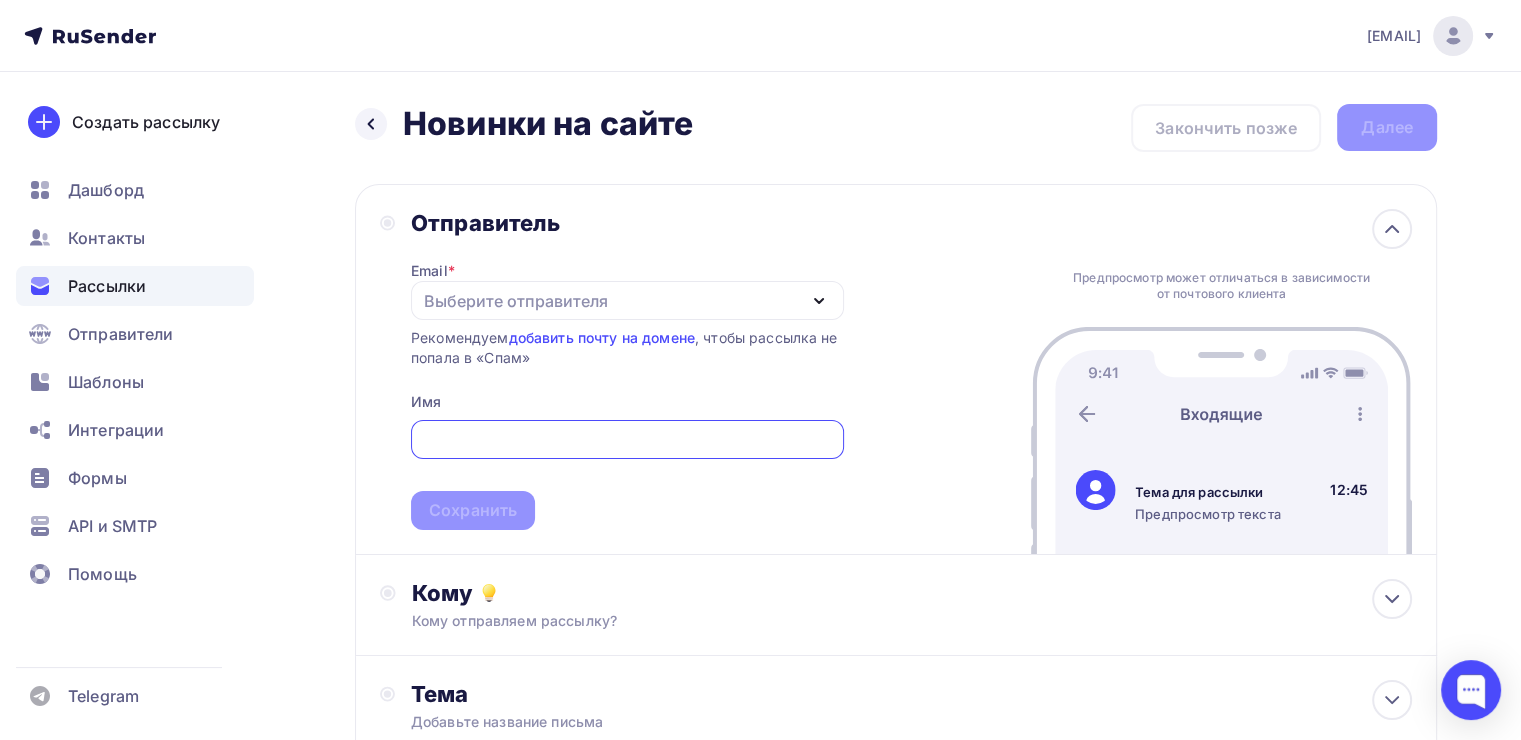 click on "Выберите отправителя" at bounding box center [627, 300] 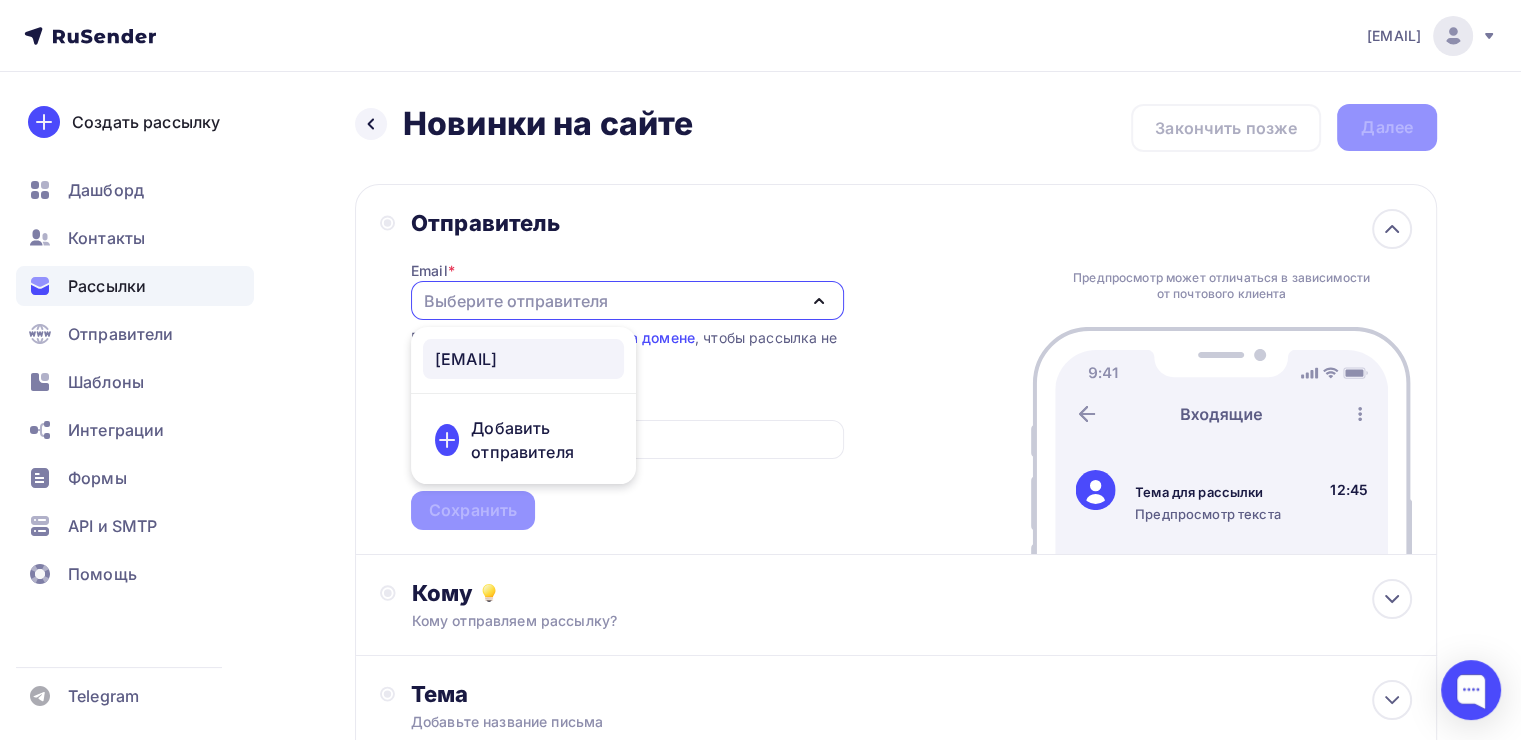 click on "[EMAIL]" at bounding box center [466, 359] 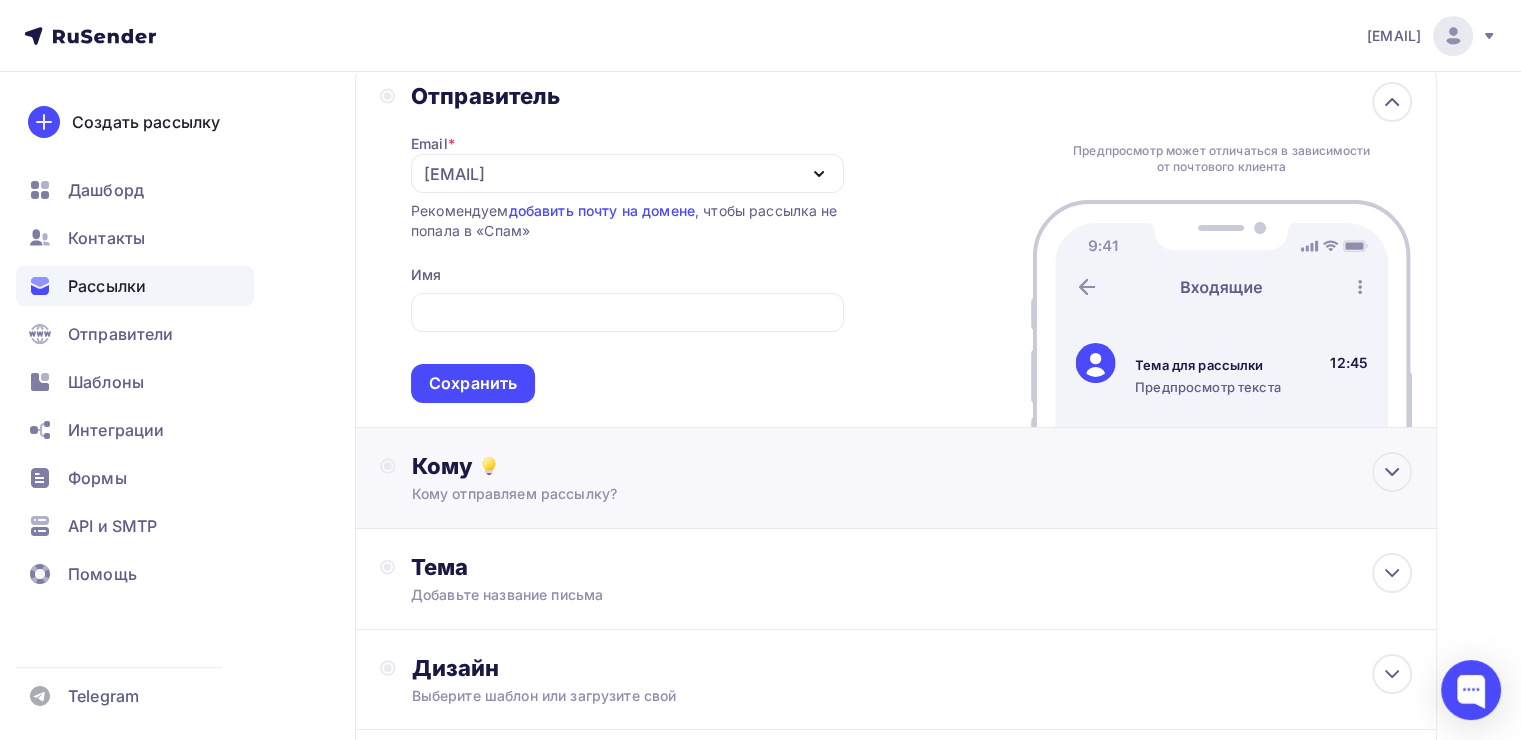 scroll, scrollTop: 200, scrollLeft: 0, axis: vertical 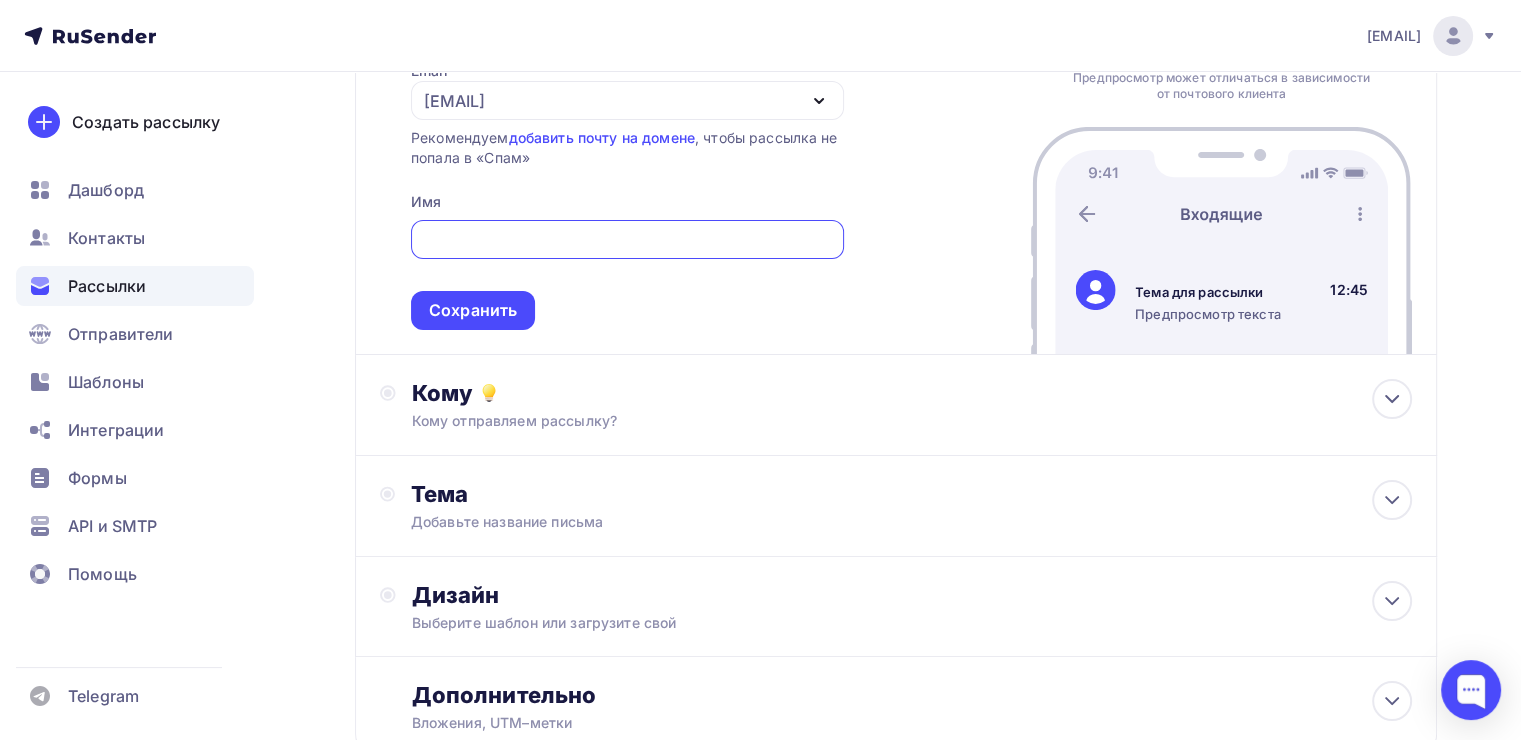 click at bounding box center (627, 240) 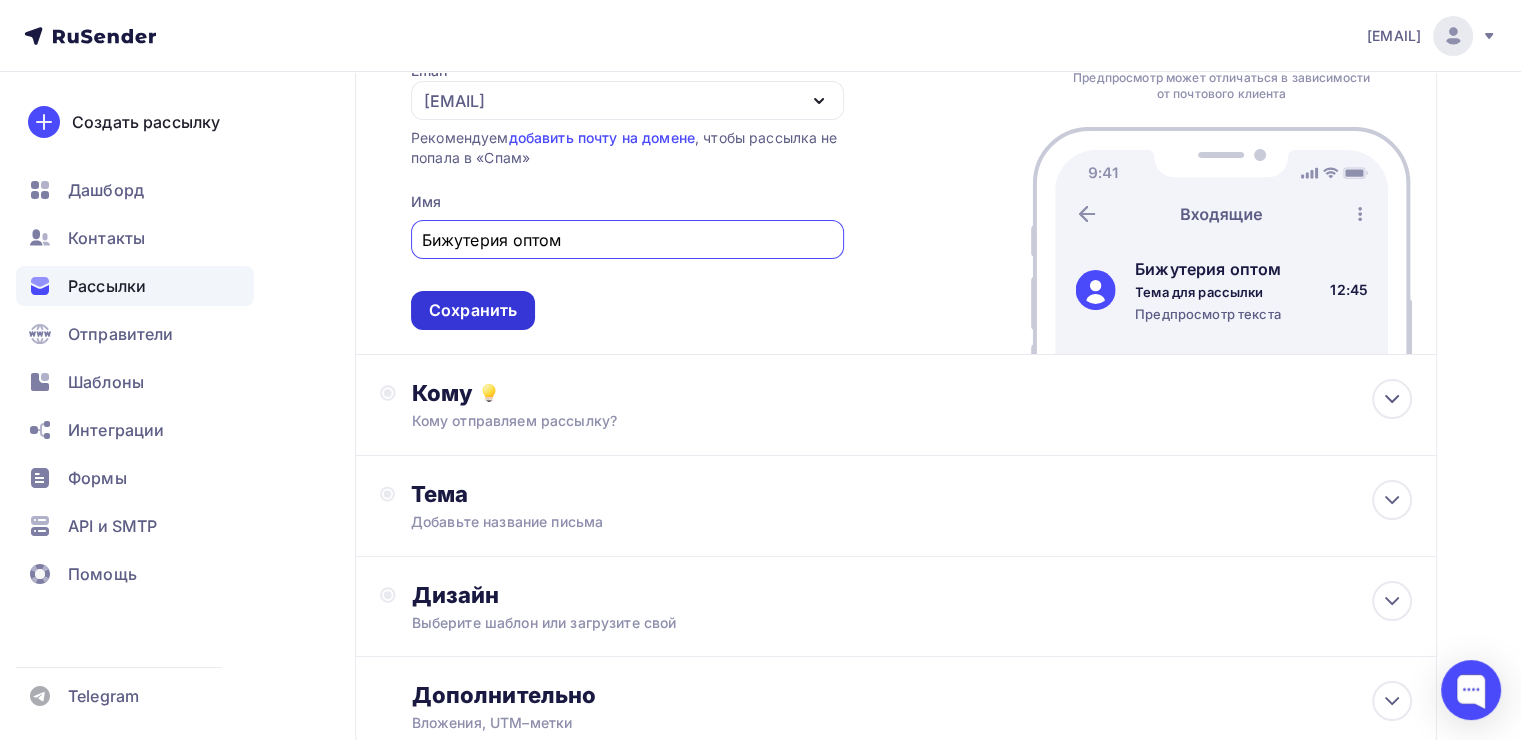 type on "Бижутерия оптом" 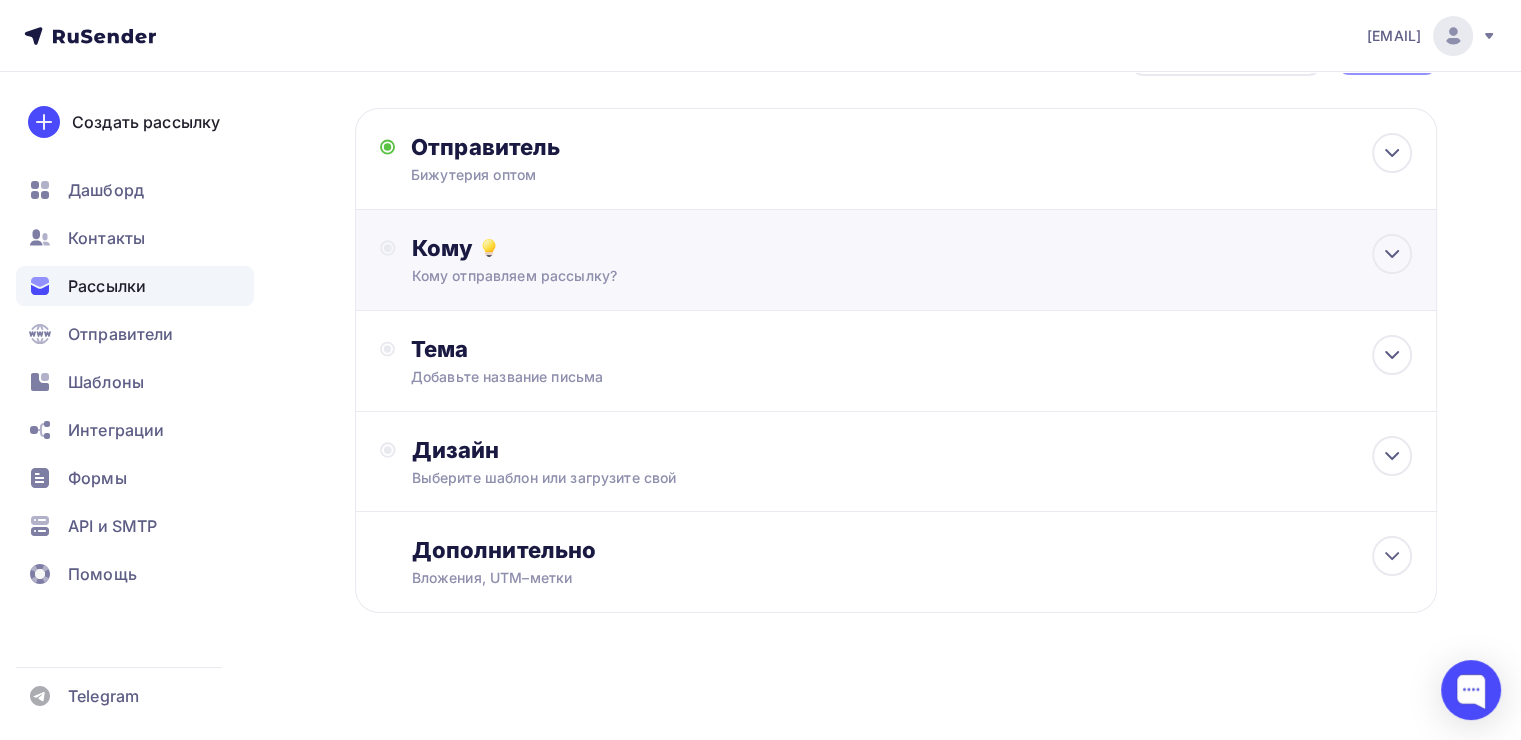 click on "Все списки
id
опт
(225)
#24544
Добавить список
Добавить сегментацию
Получателей:
0
Сохранить" at bounding box center (896, 260) 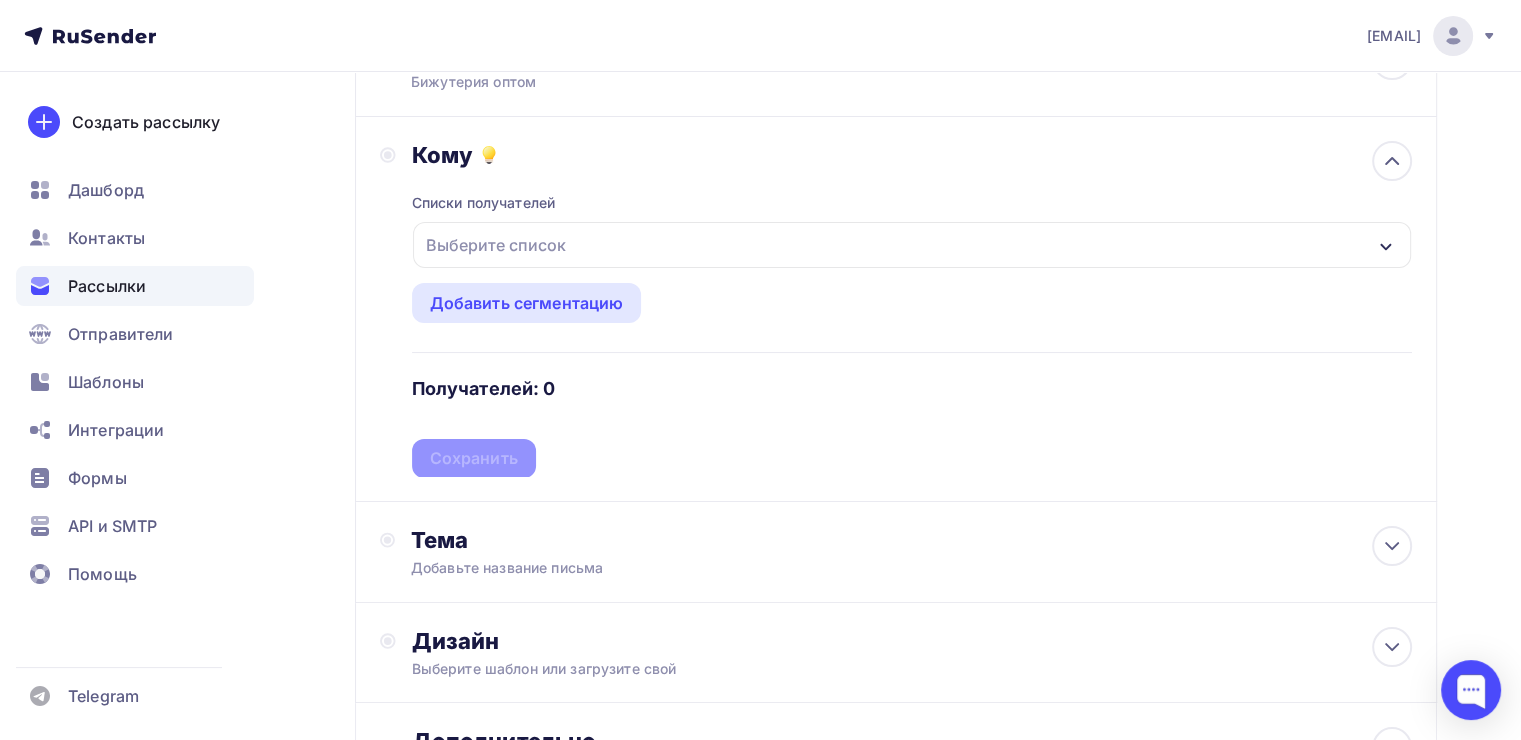 scroll, scrollTop: 200, scrollLeft: 0, axis: vertical 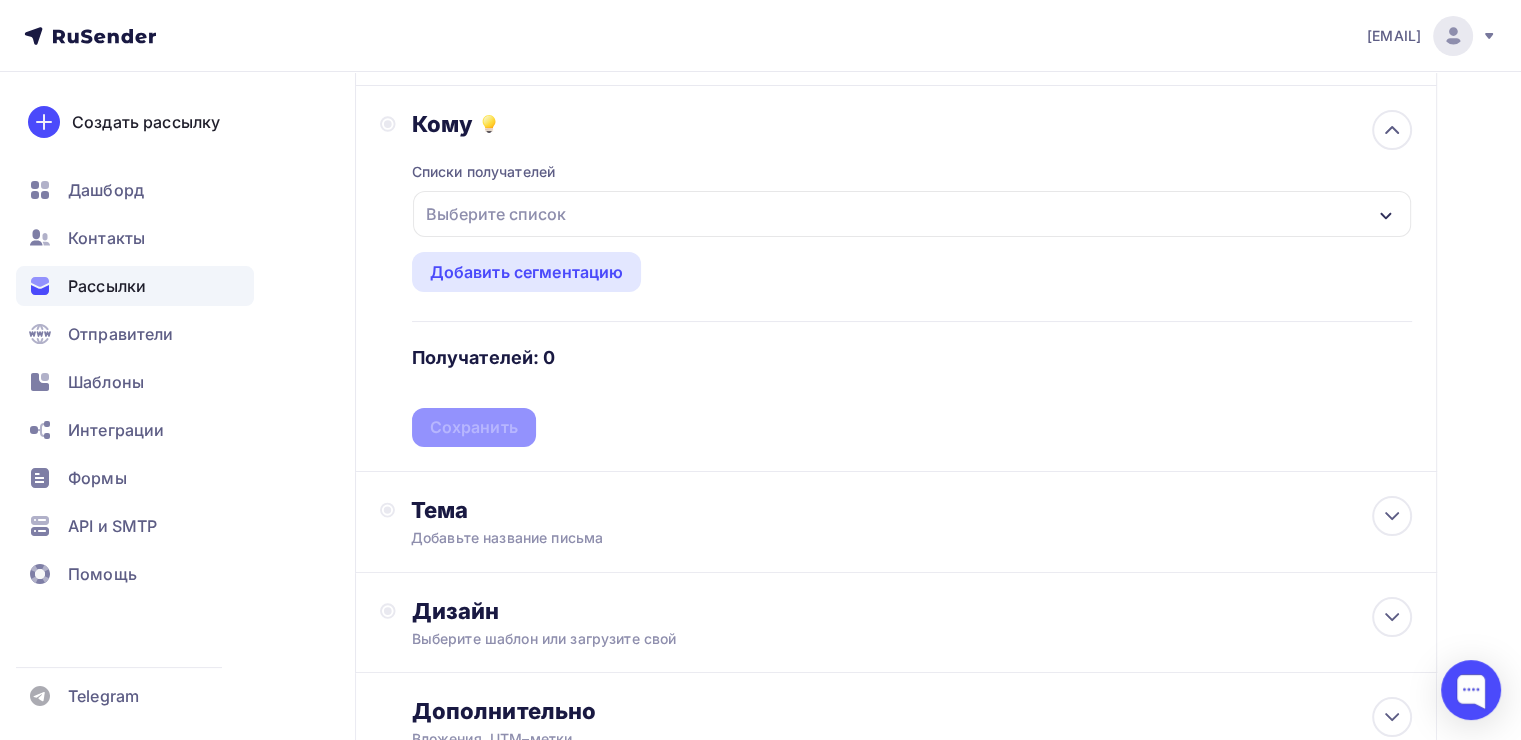 click on "Выберите список" at bounding box center (496, 214) 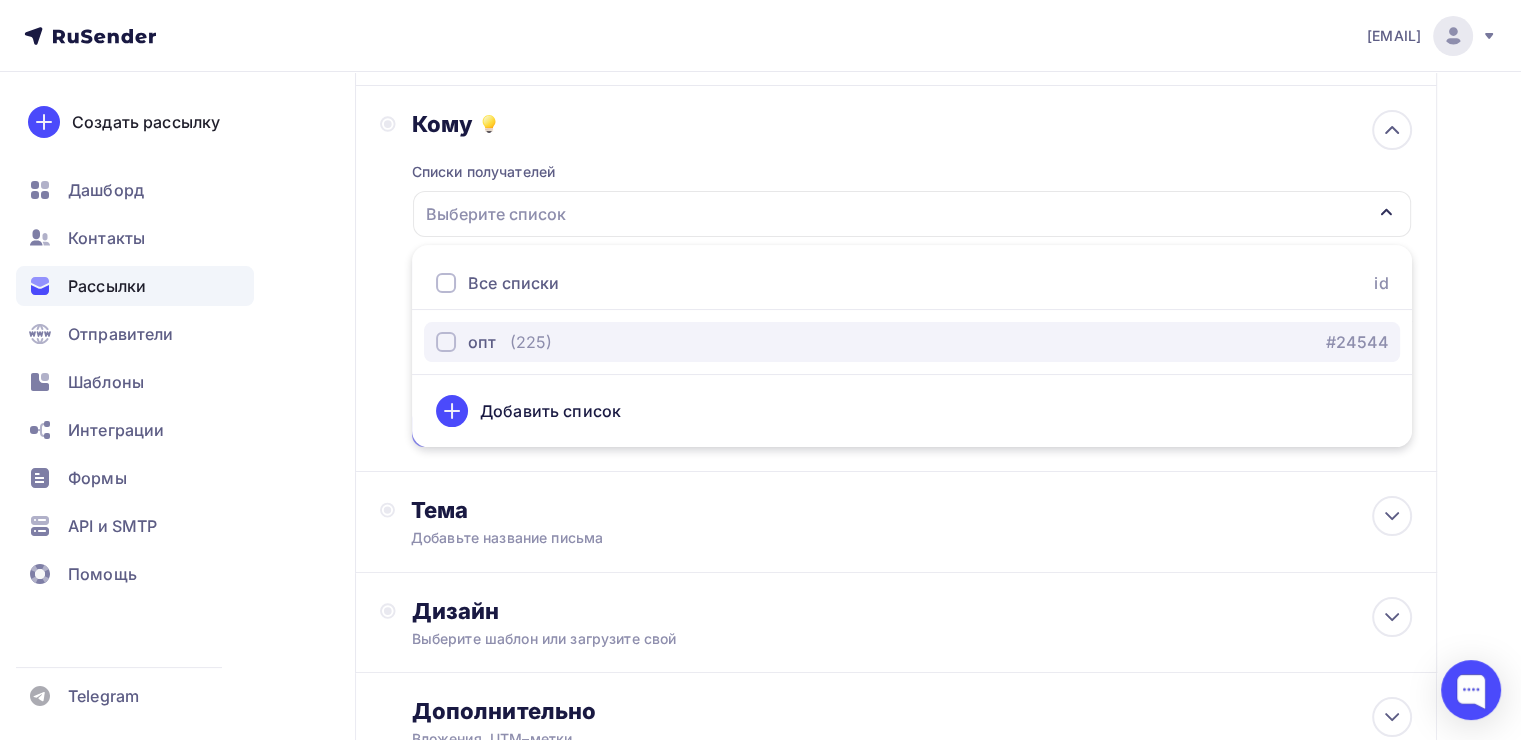 click at bounding box center (446, 342) 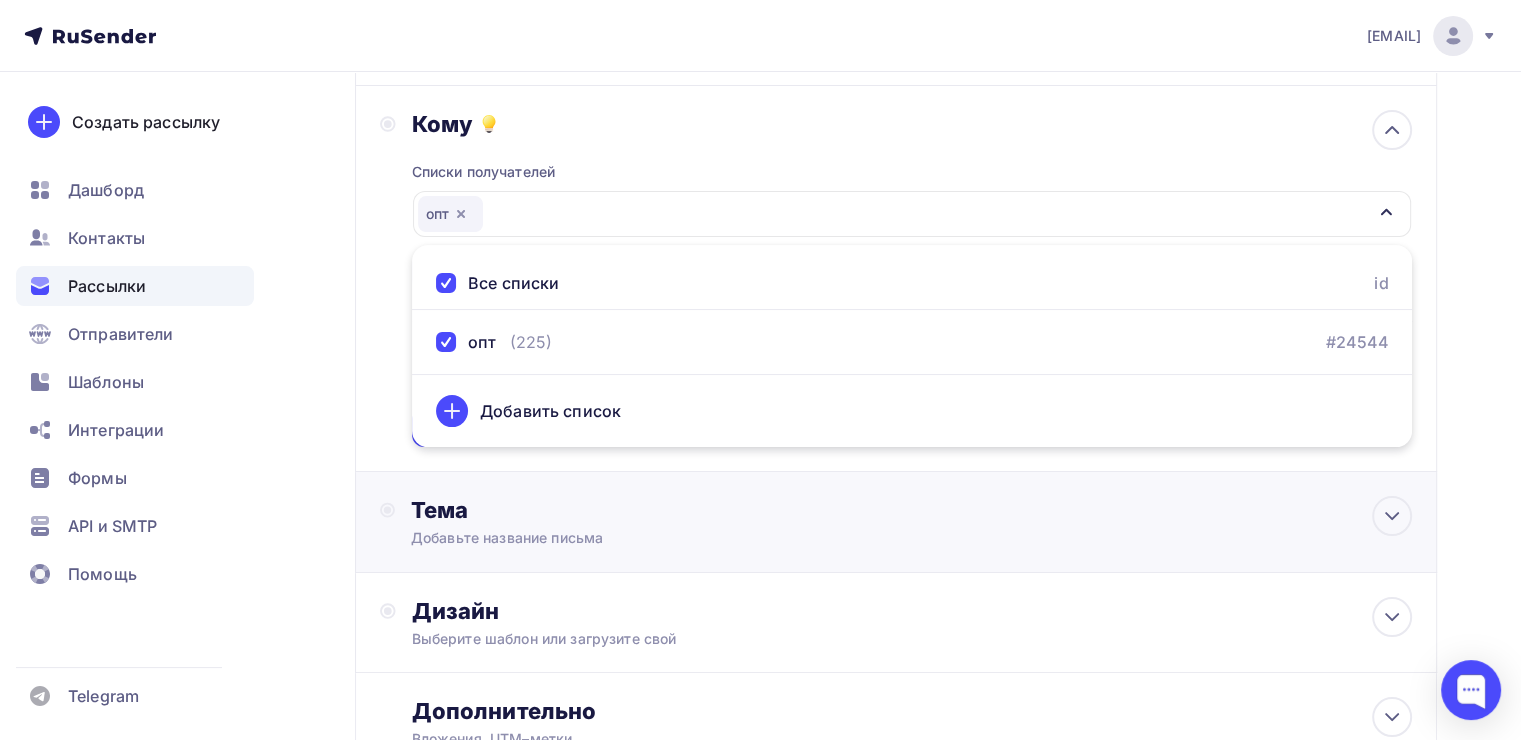 click on "Тема
Добавьте название письма
Тема  *
Рекомендуем использовать не более 150 символов
Прехедер               Сохранить
Предпросмотр может отличаться  в зависимости от почтового клиента
Бижутерия оптом
Тема для рассылки
Предпросмотр текста
12:45" at bounding box center [896, 522] 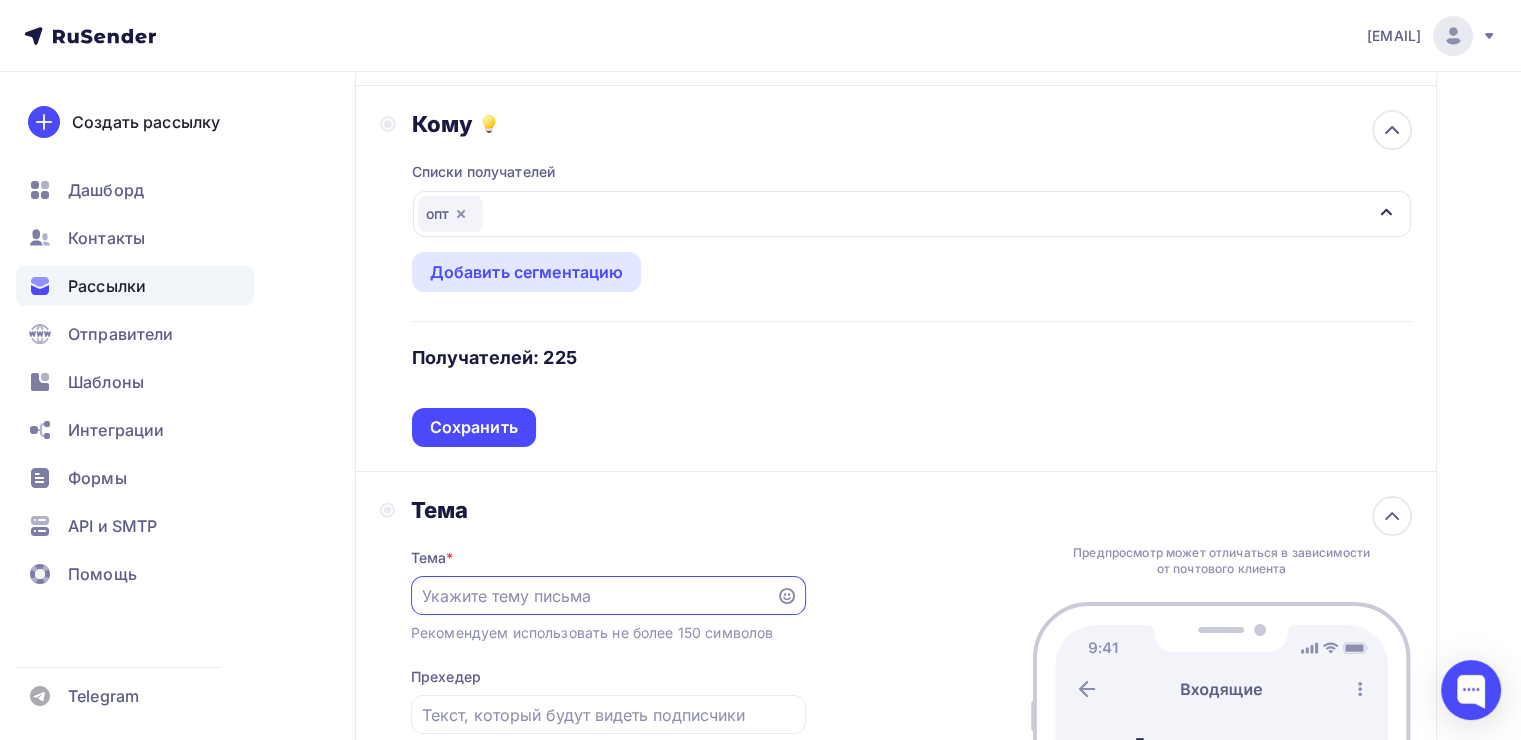 scroll, scrollTop: 0, scrollLeft: 0, axis: both 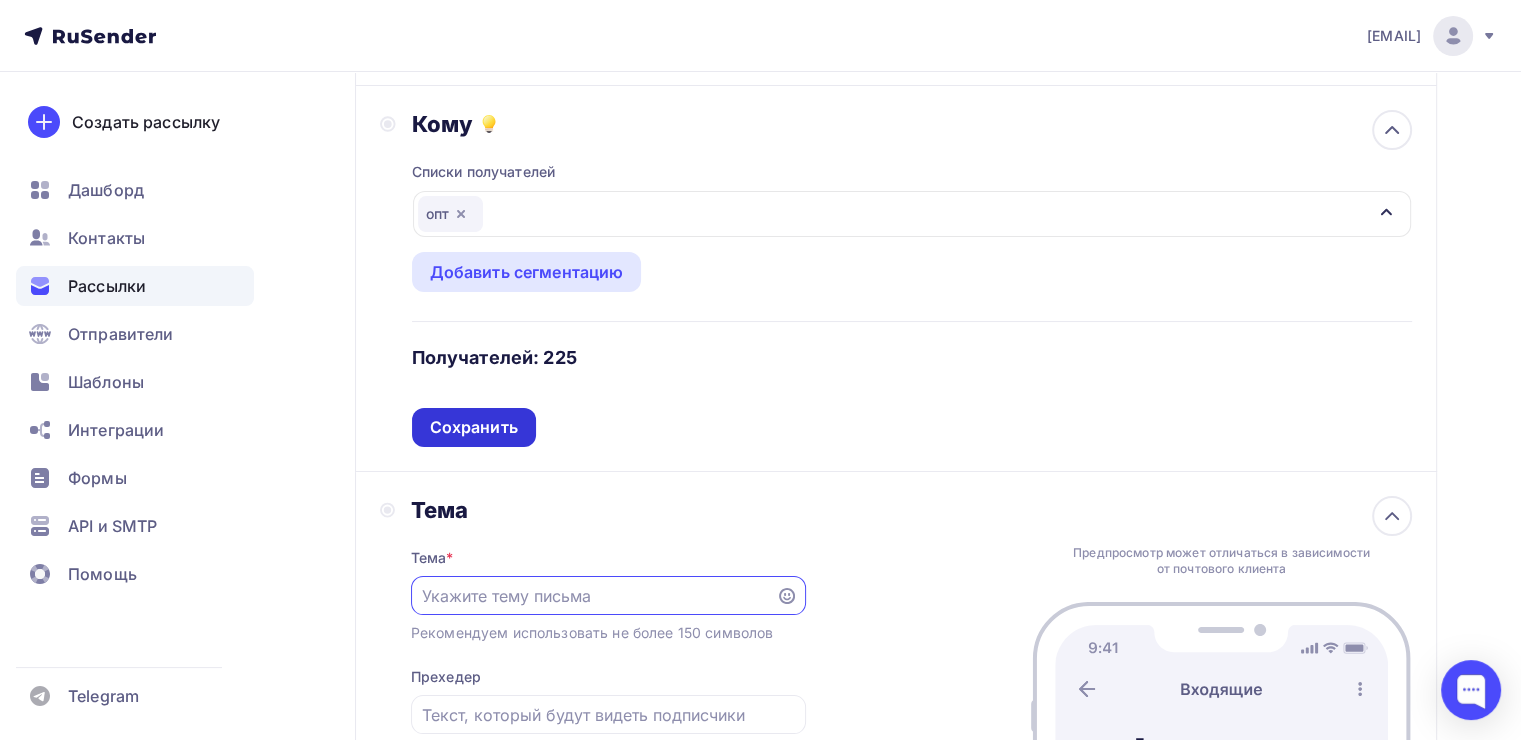 click on "Сохранить" at bounding box center [474, 427] 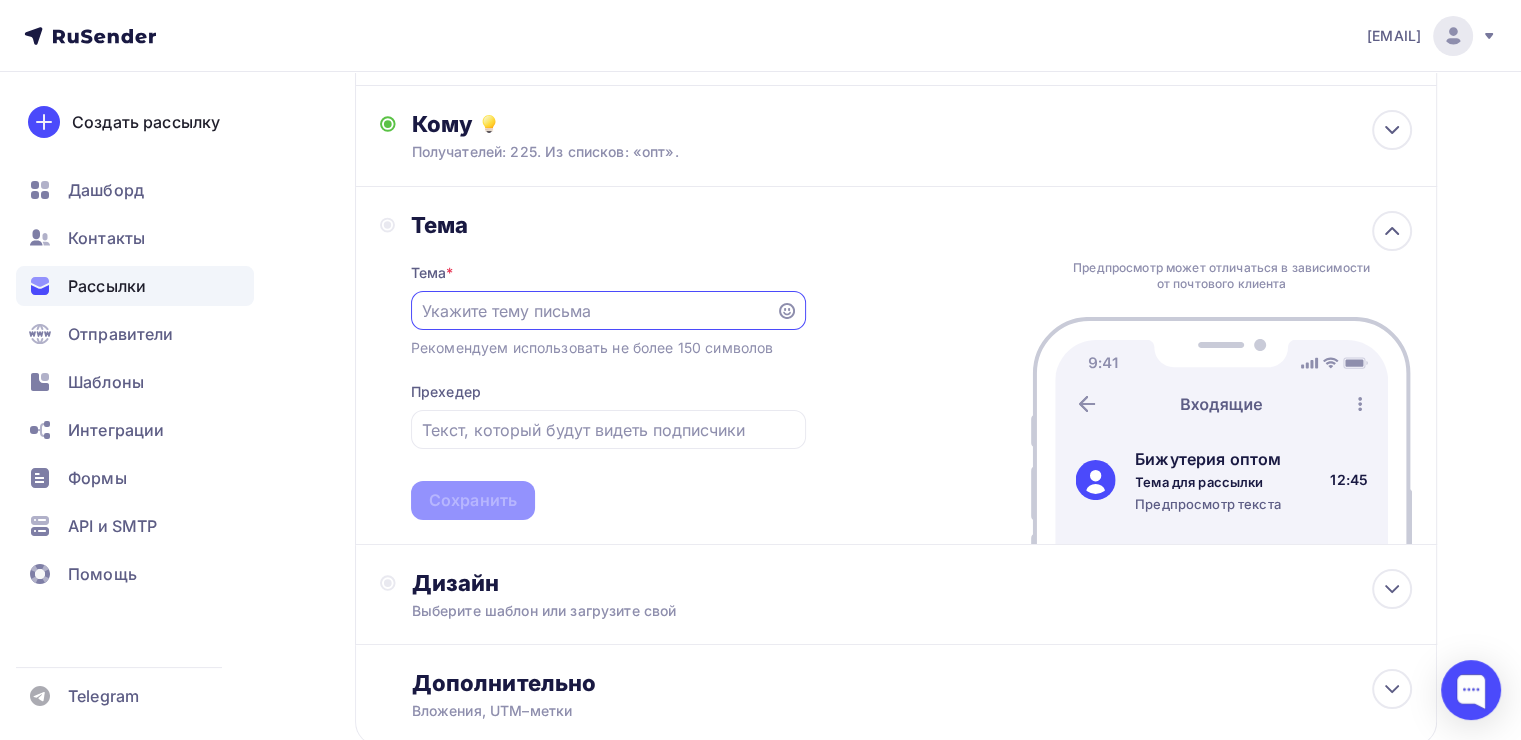 click at bounding box center [593, 311] 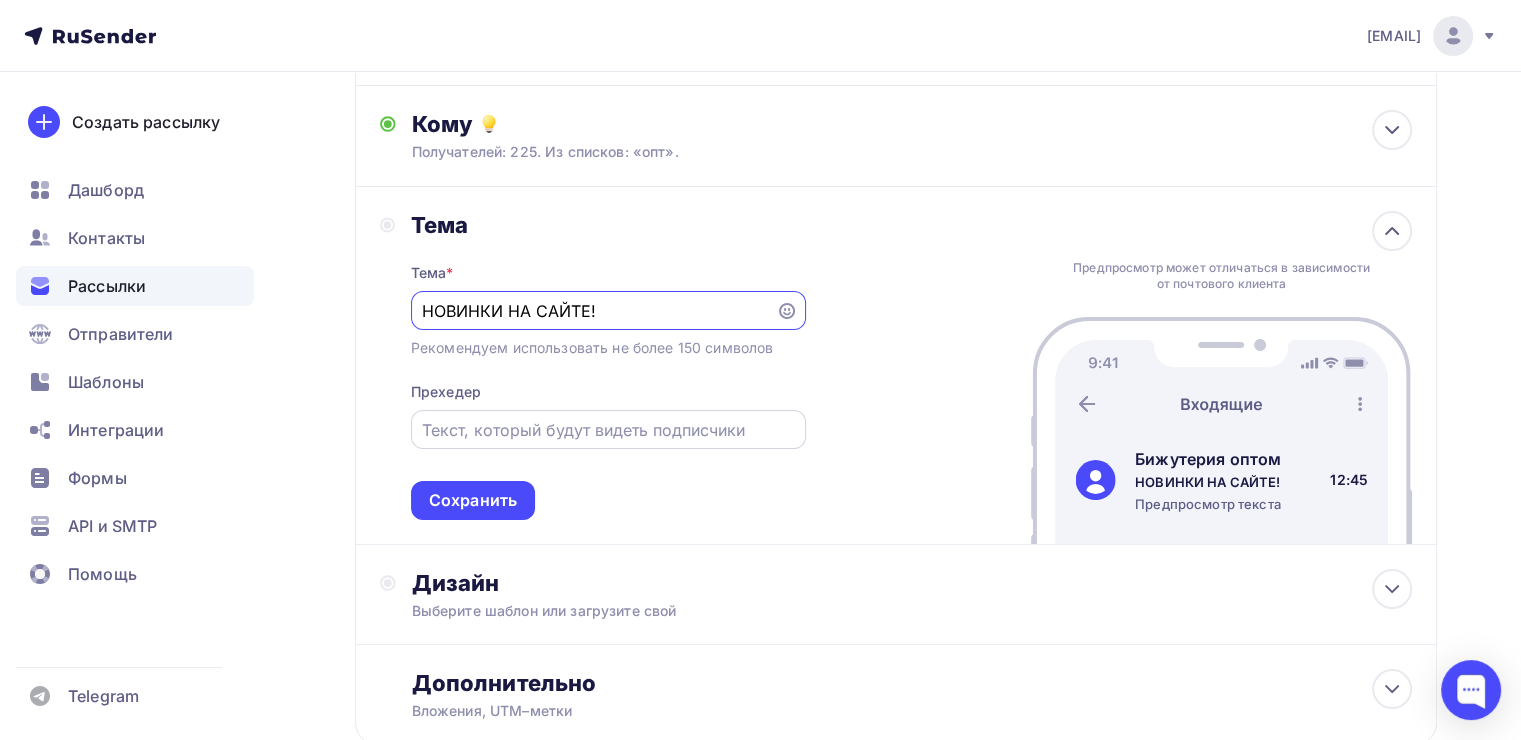 type on "НОВИНКИ НА САЙТЕ!" 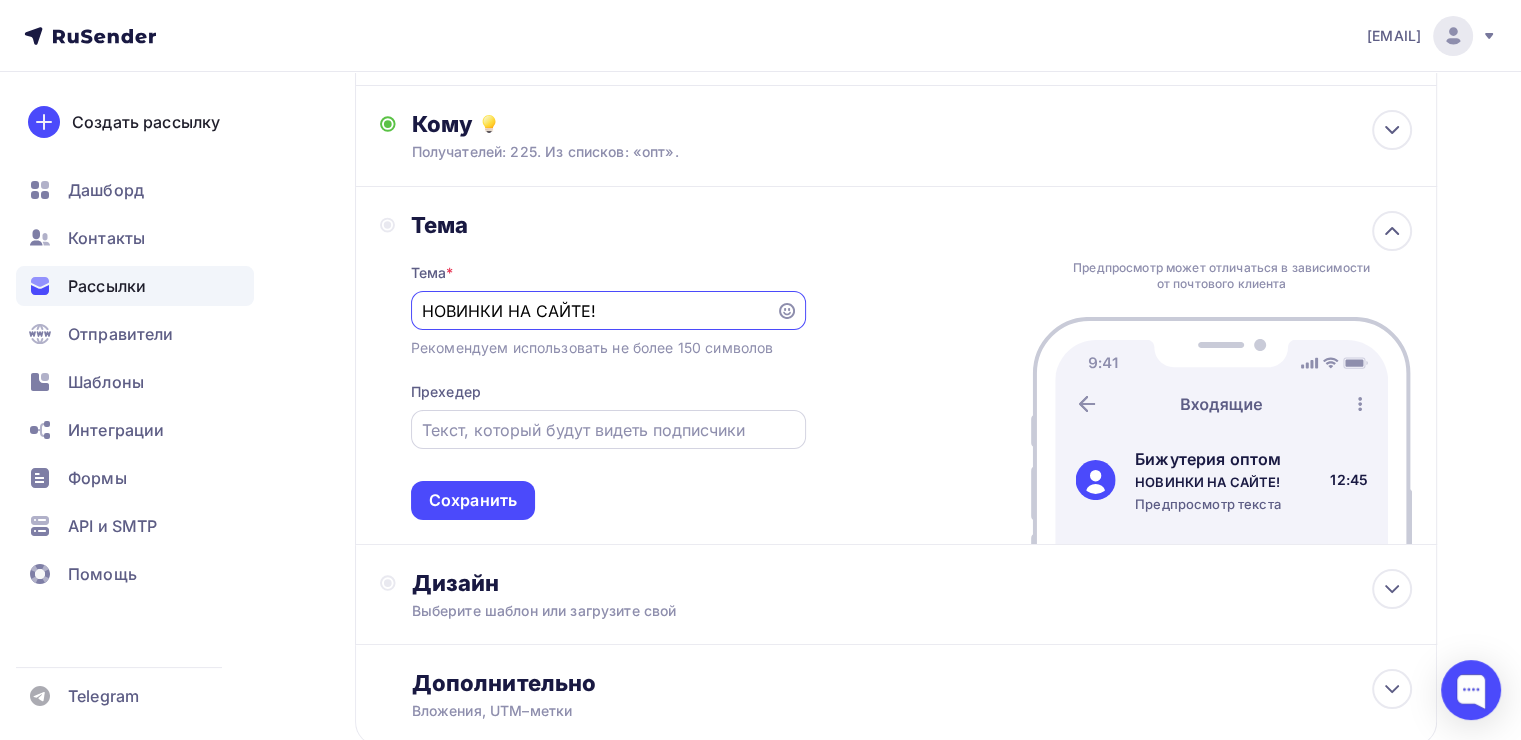 click at bounding box center (608, 430) 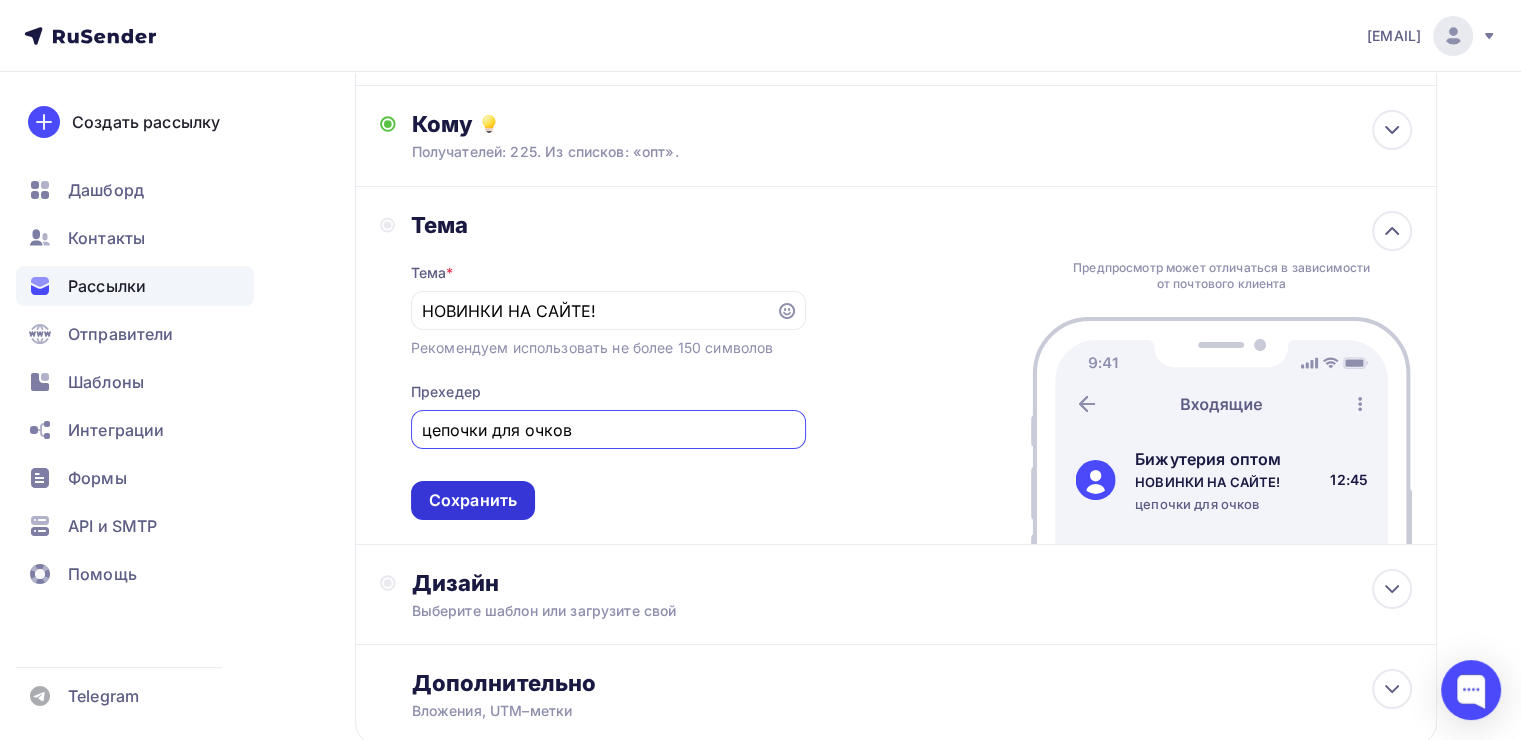 type on "цепочки для очков" 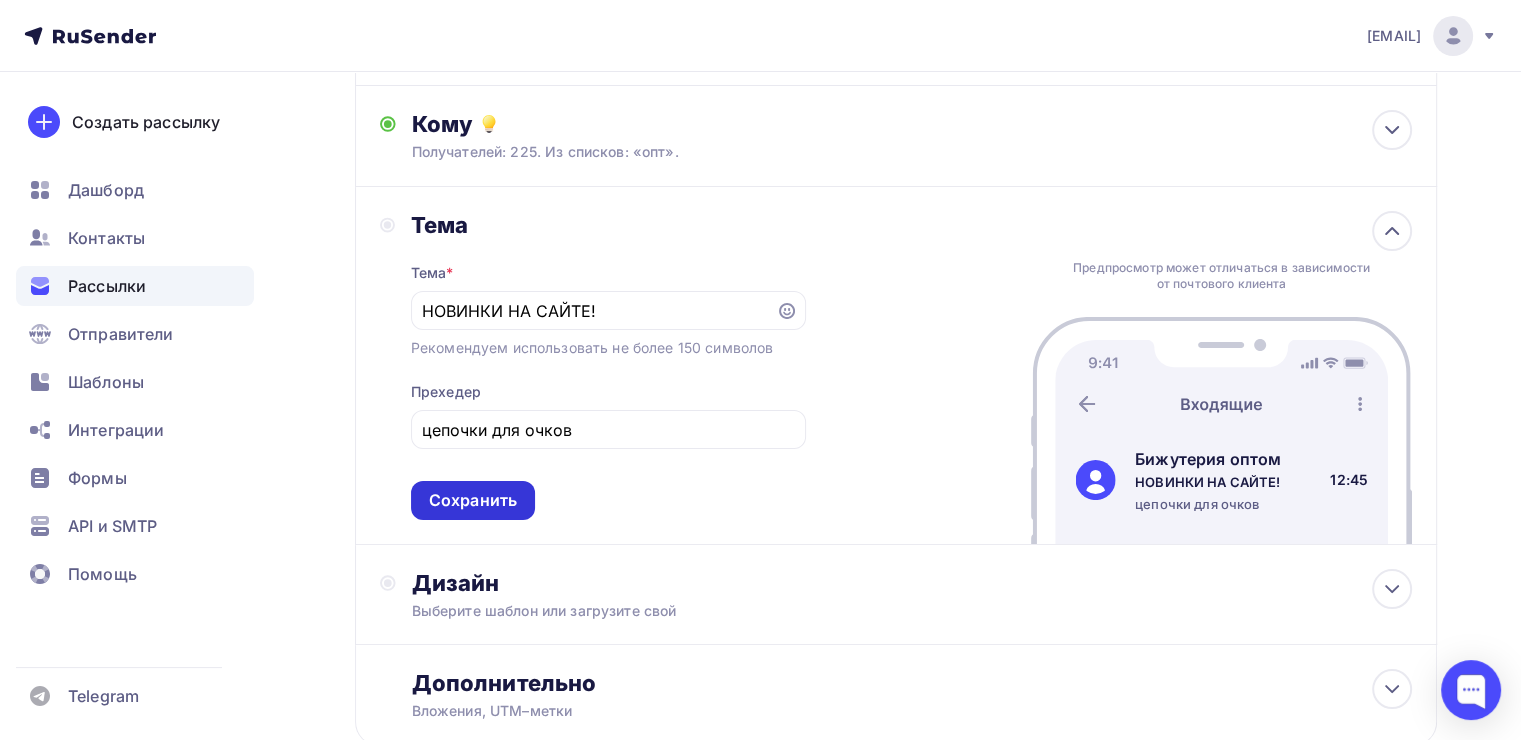 click on "Сохранить" at bounding box center (473, 500) 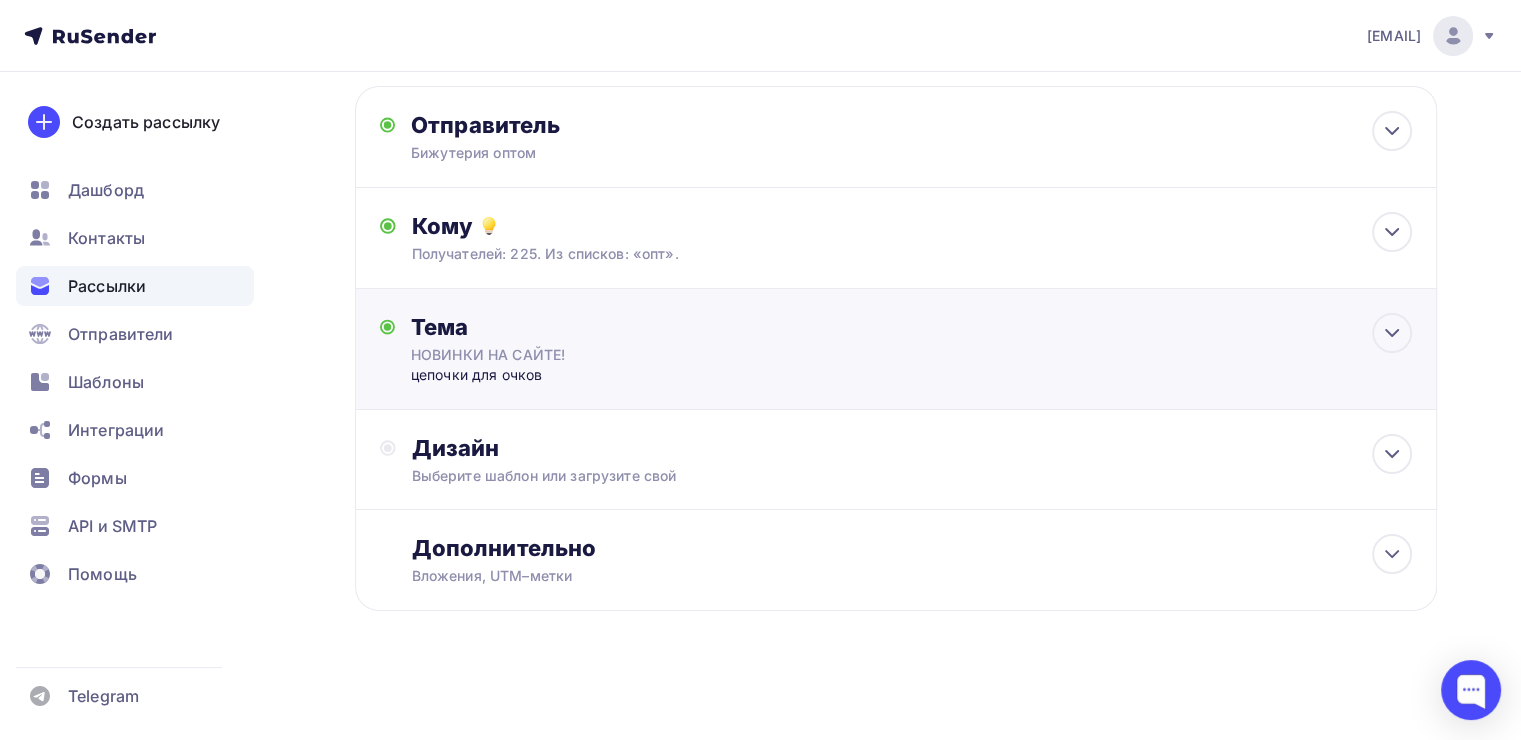 scroll, scrollTop: 96, scrollLeft: 0, axis: vertical 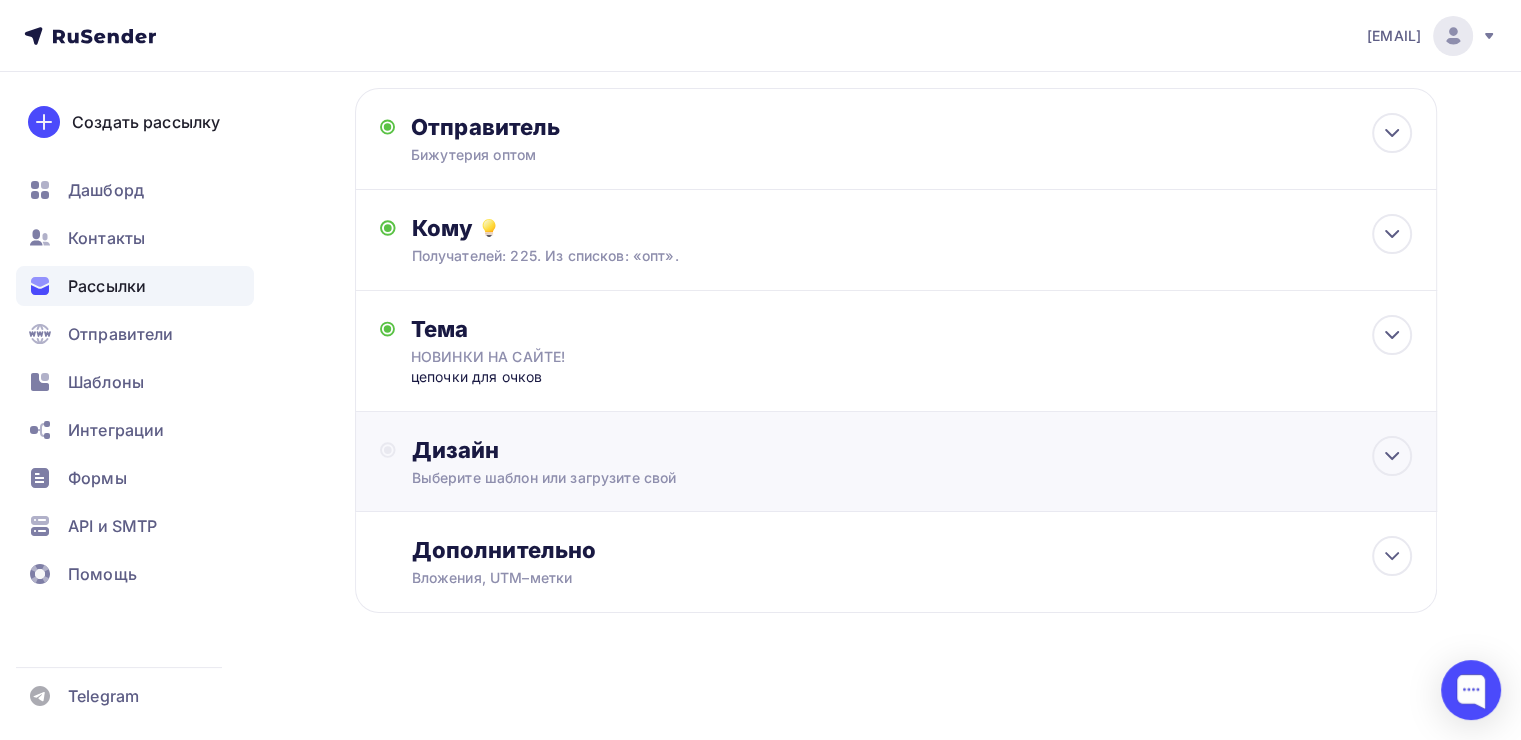 click on "Выберите шаблон или загрузите свой" at bounding box center (862, 478) 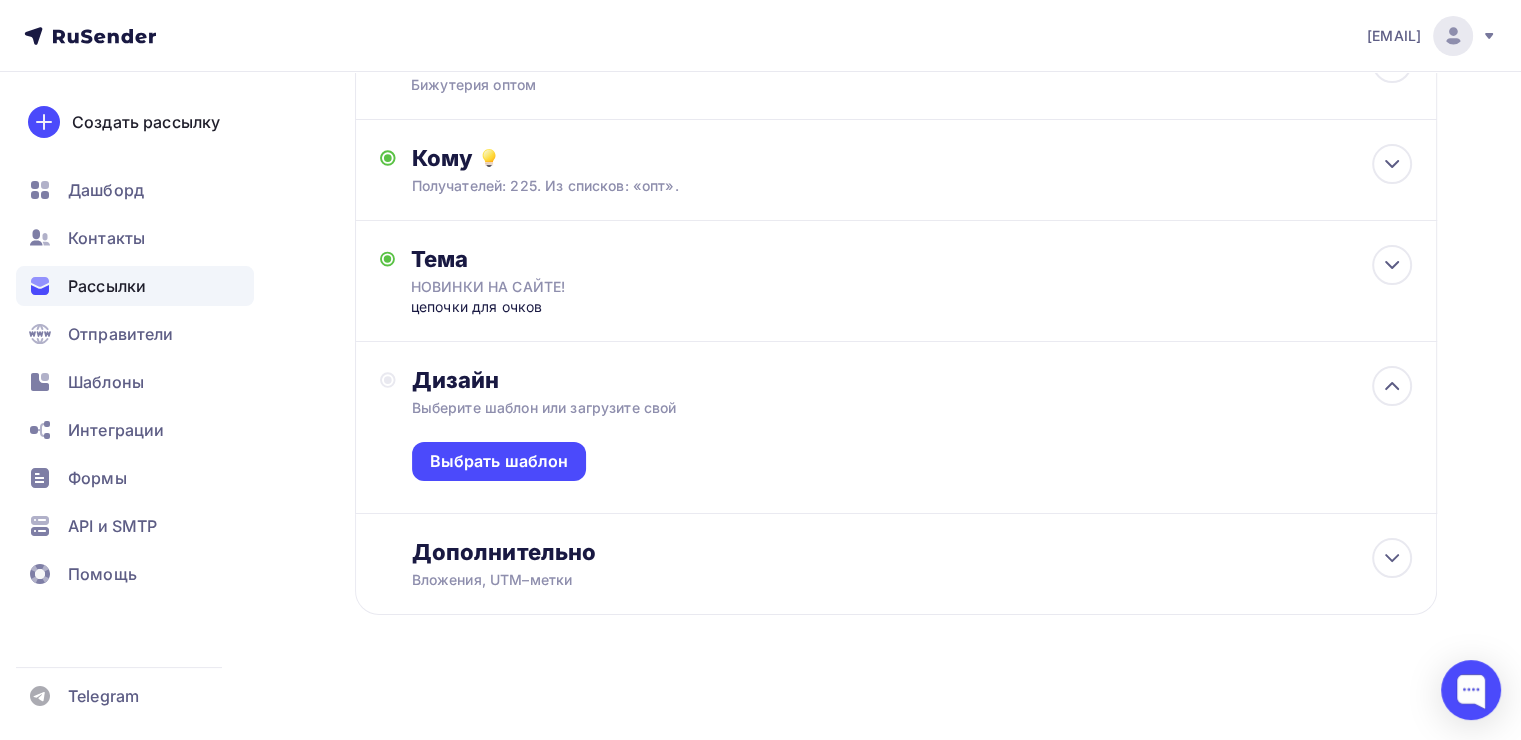 scroll, scrollTop: 168, scrollLeft: 0, axis: vertical 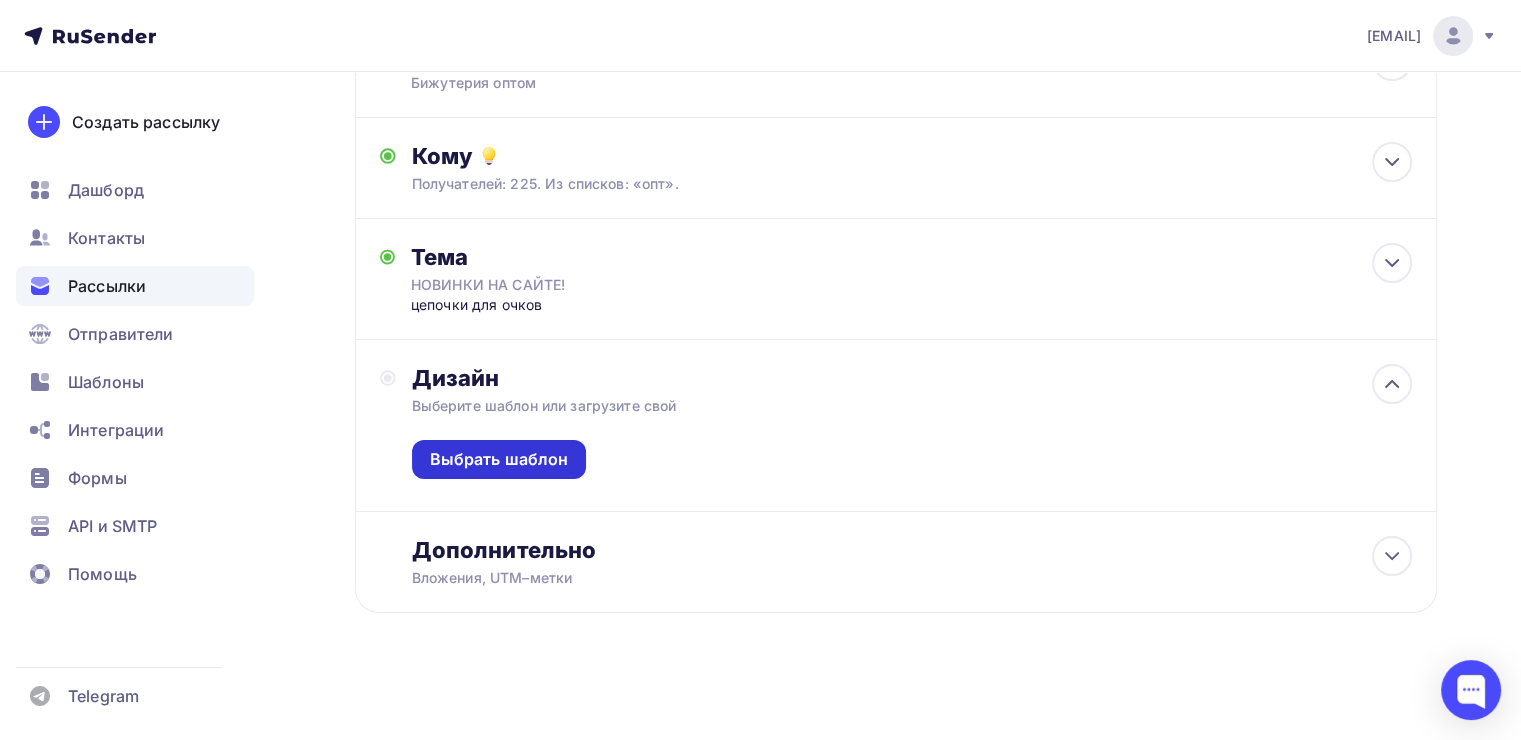 click on "Выбрать шаблон" at bounding box center (499, 459) 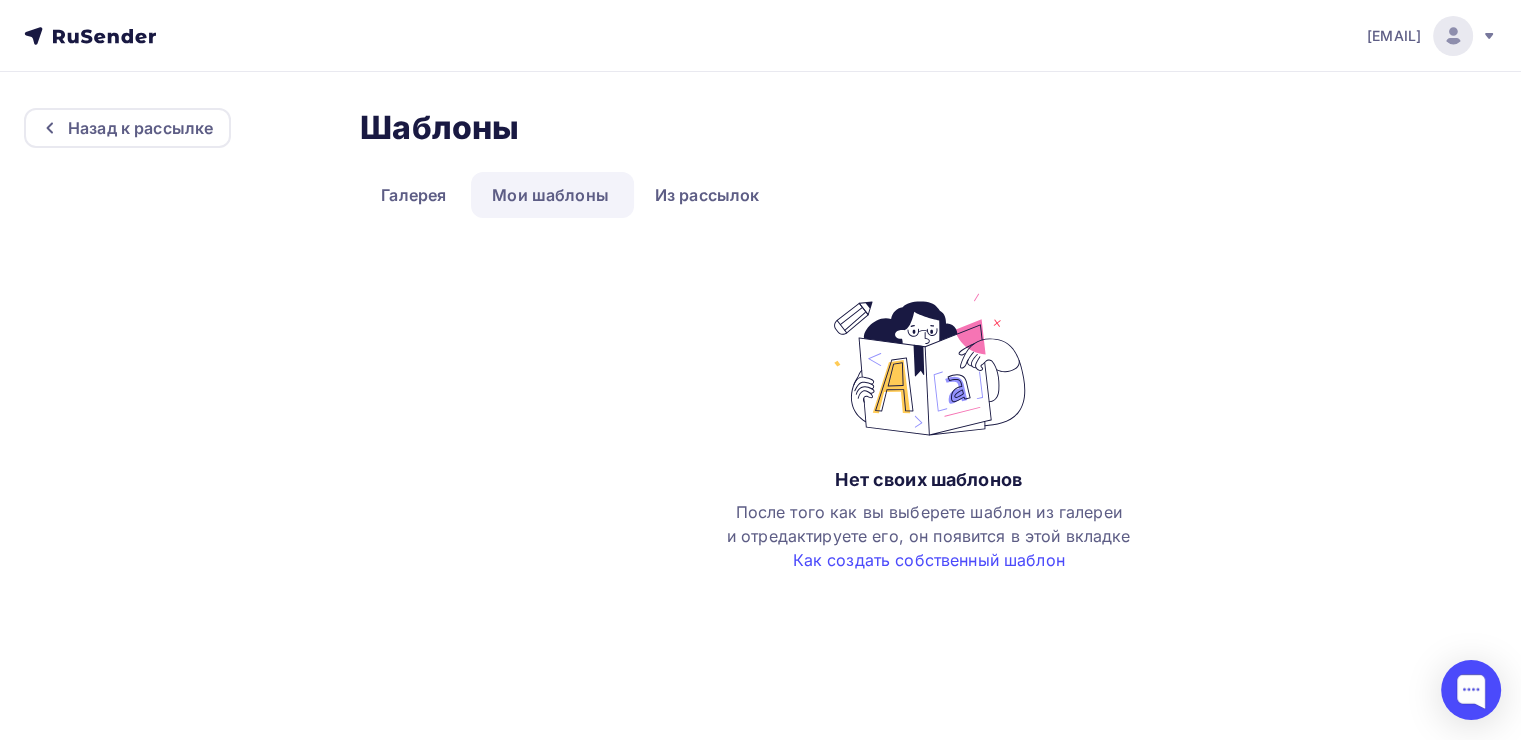 scroll, scrollTop: 0, scrollLeft: 0, axis: both 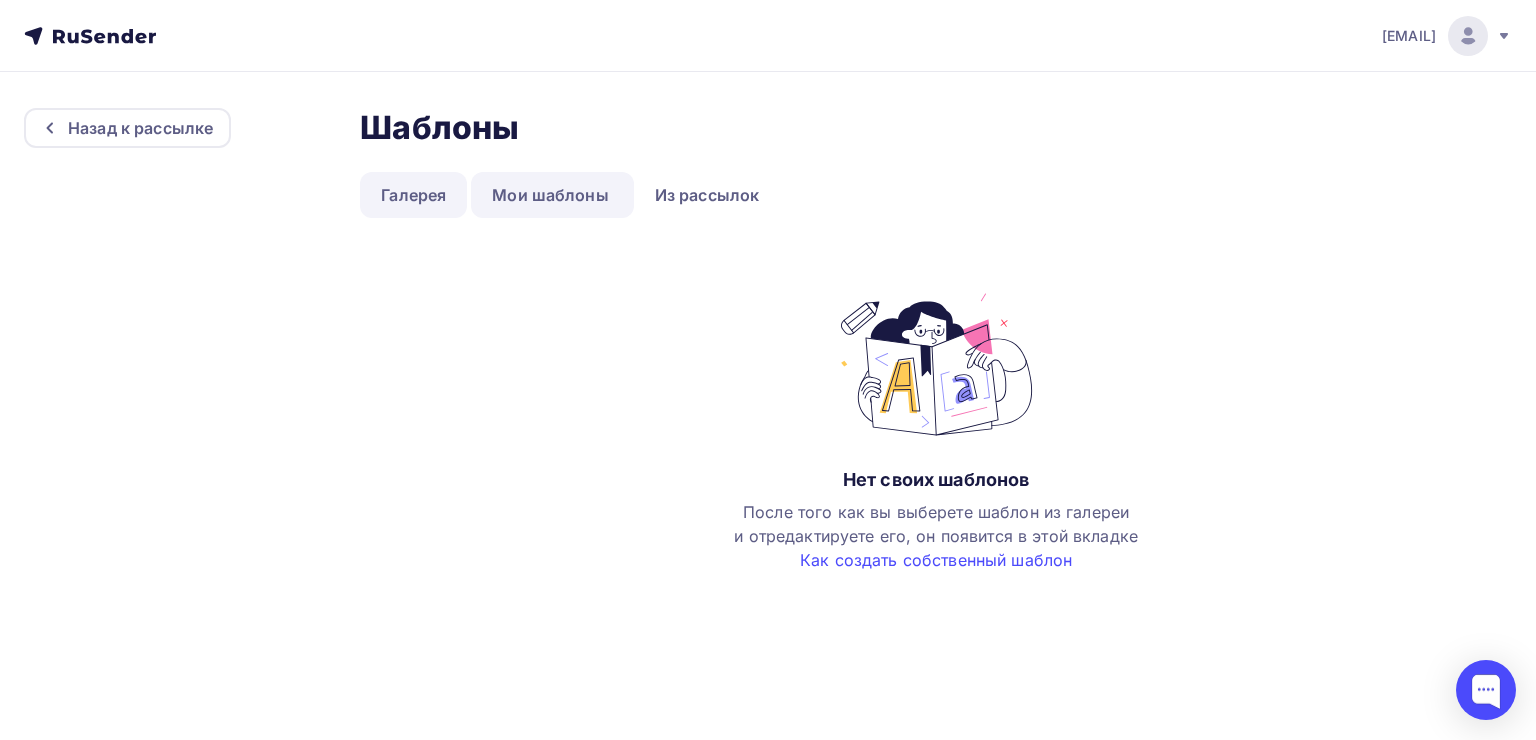click on "Галерея" at bounding box center [413, 195] 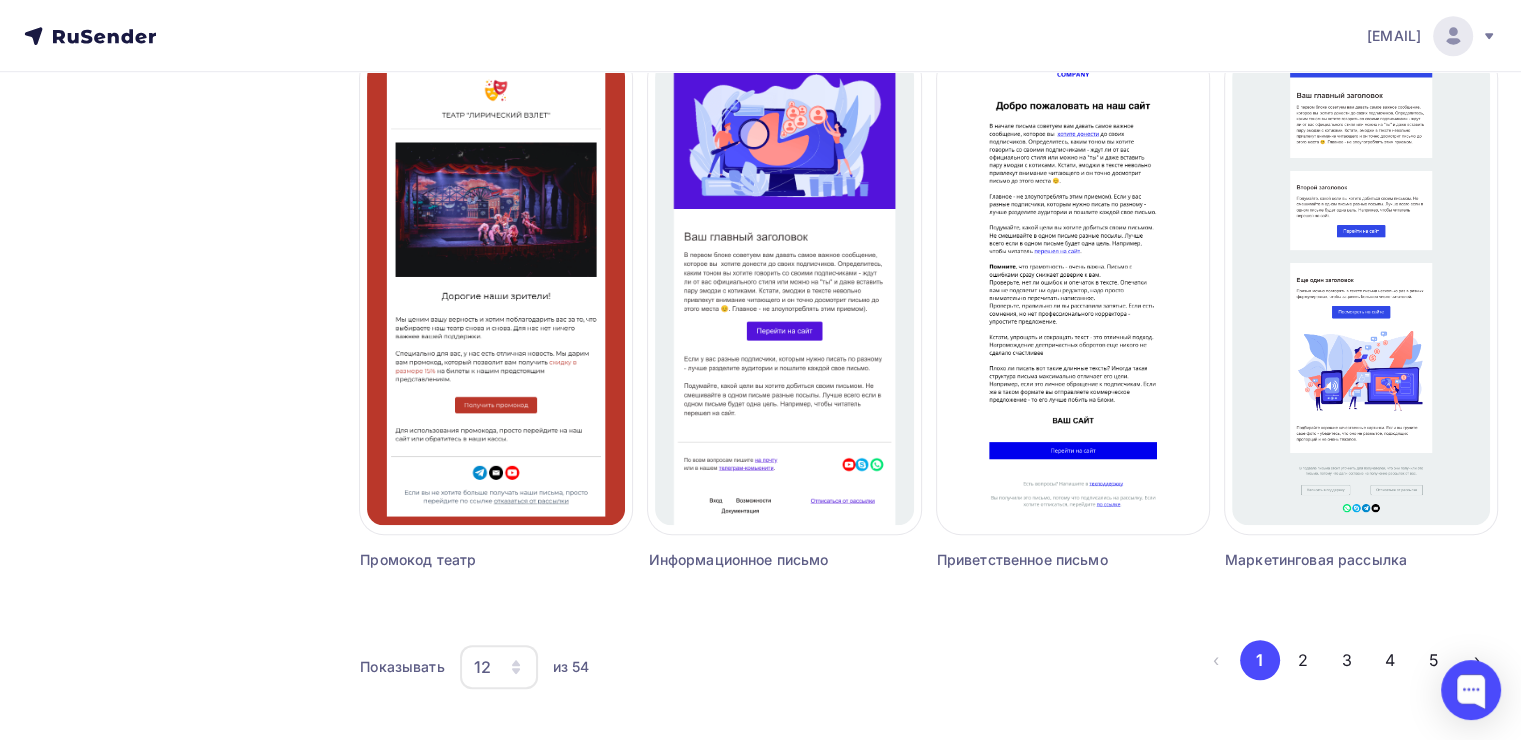 scroll, scrollTop: 1311, scrollLeft: 0, axis: vertical 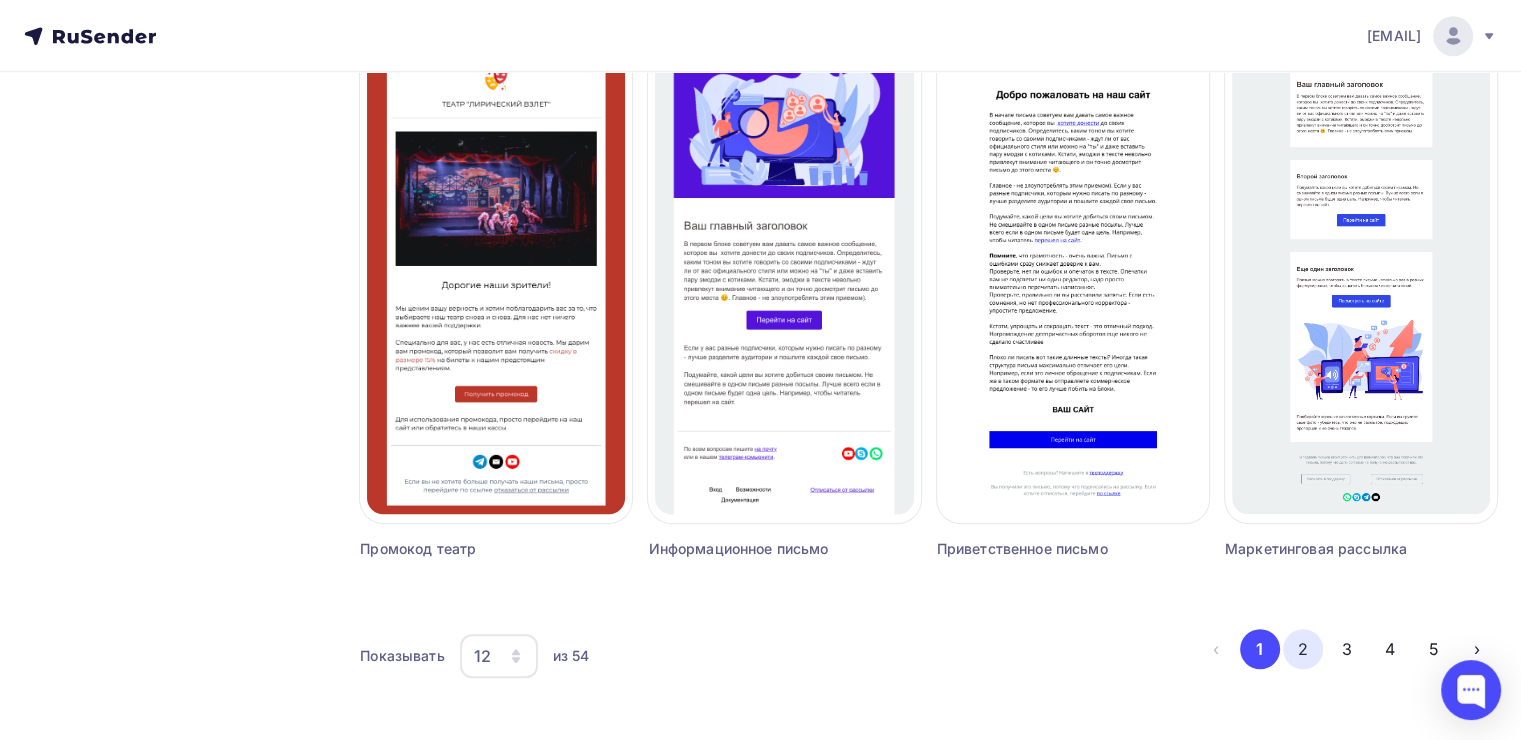 click on "2" at bounding box center (1303, 649) 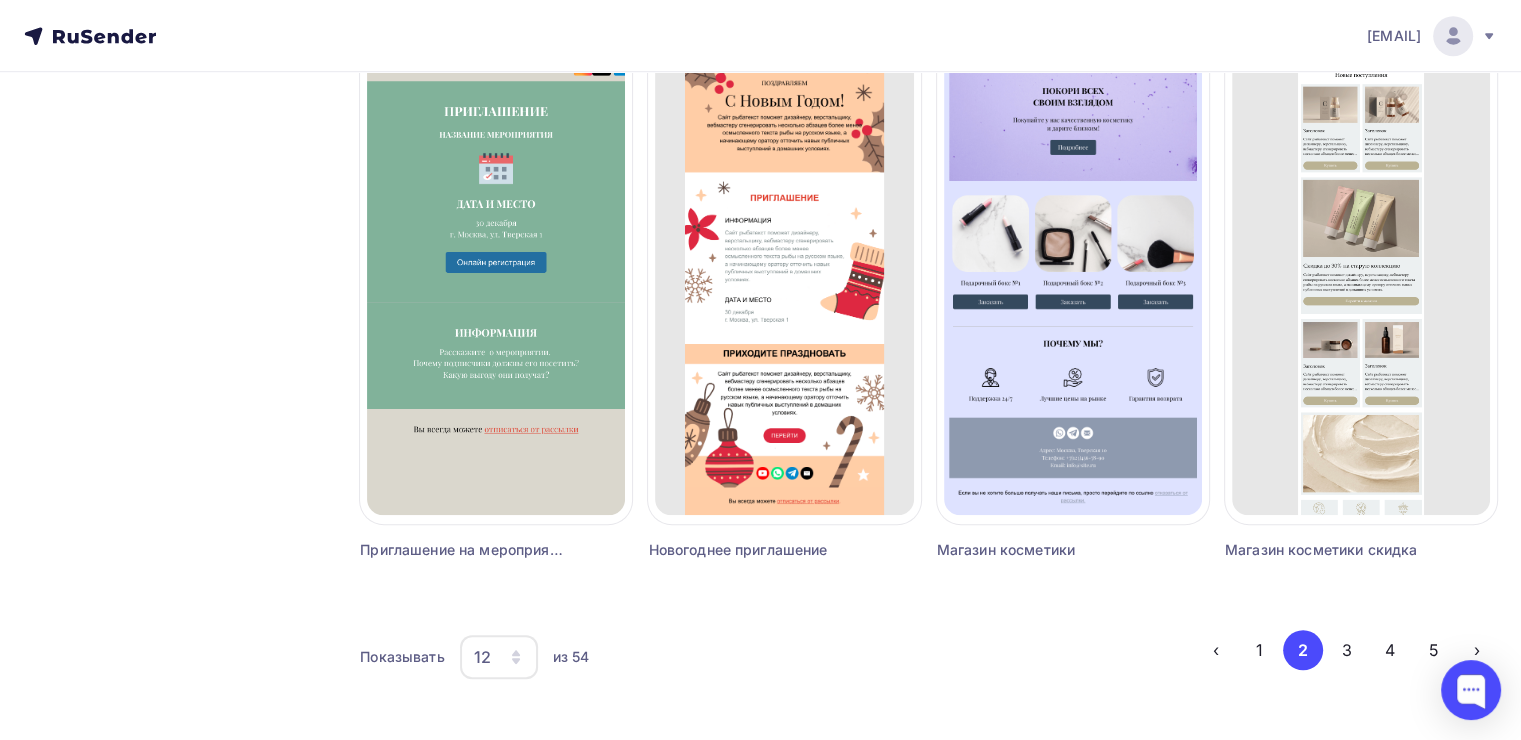 scroll, scrollTop: 1311, scrollLeft: 0, axis: vertical 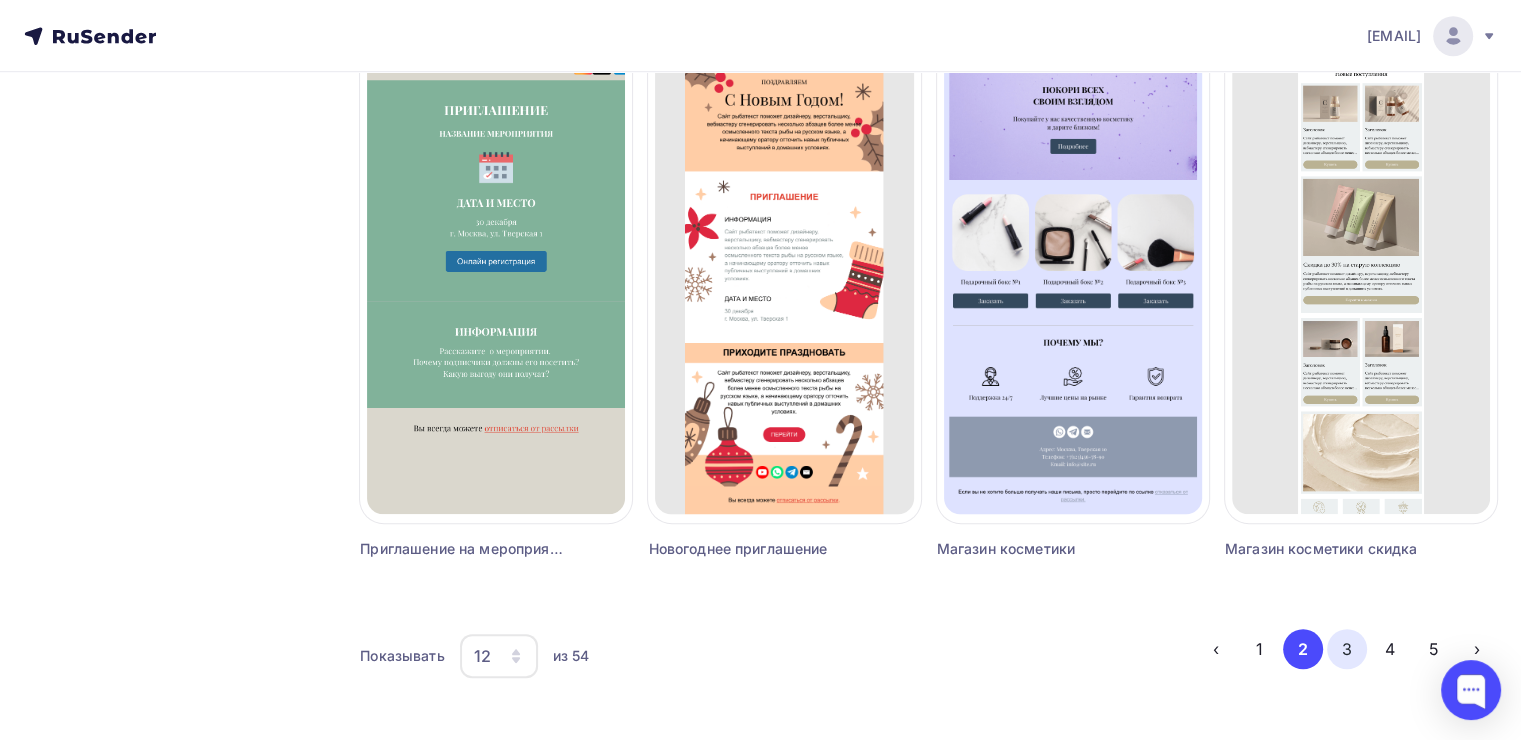 click on "3" at bounding box center (1347, 649) 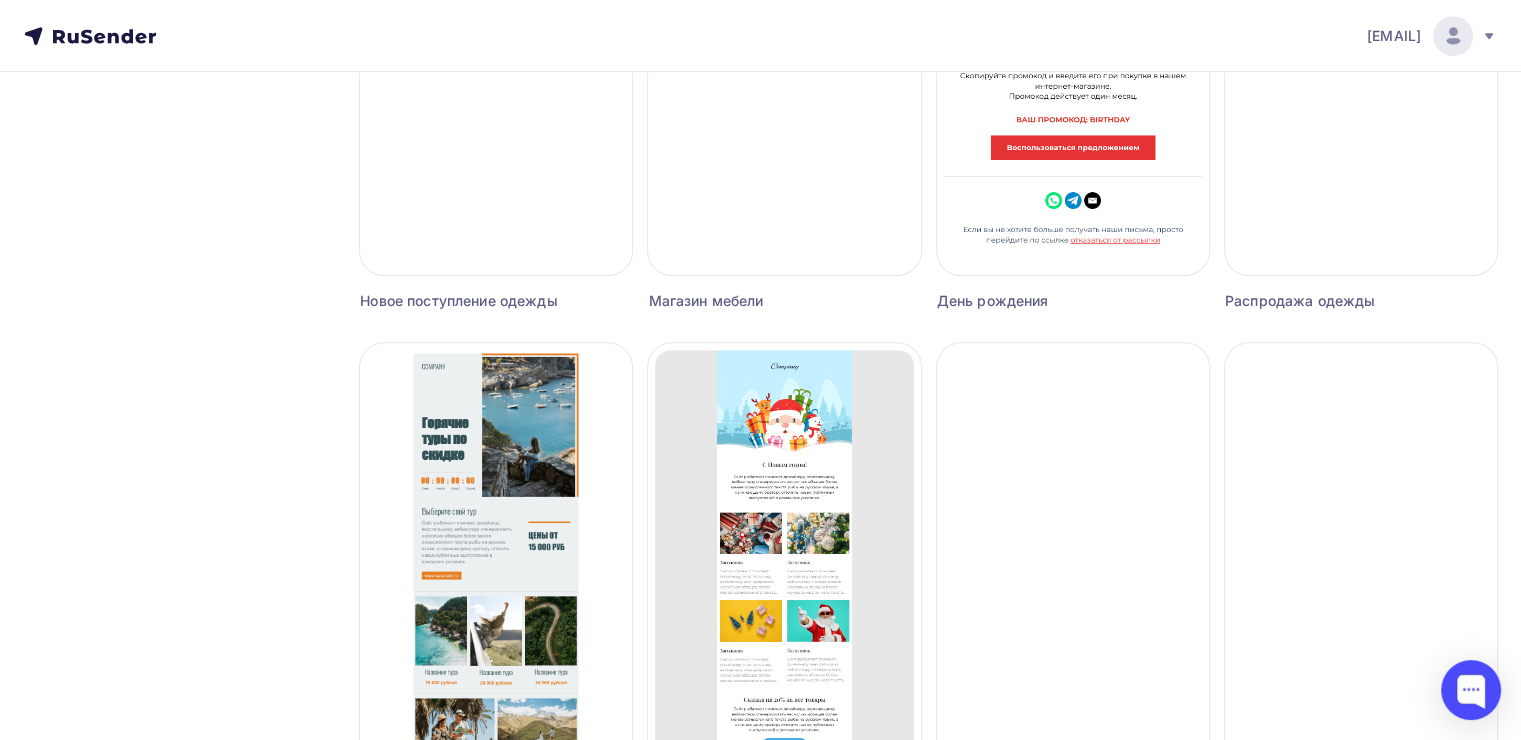 scroll, scrollTop: 1311, scrollLeft: 0, axis: vertical 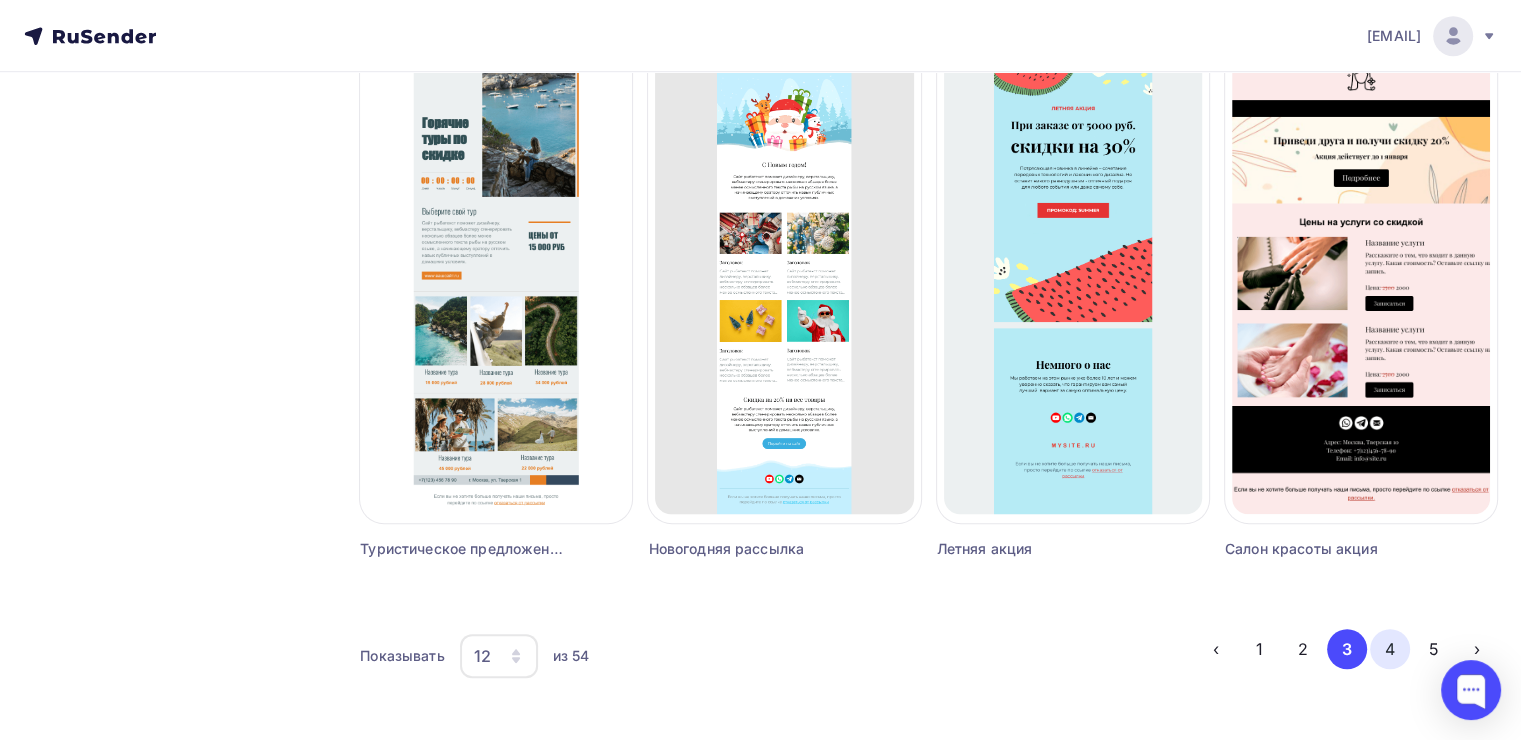 click on "4" at bounding box center [1390, 649] 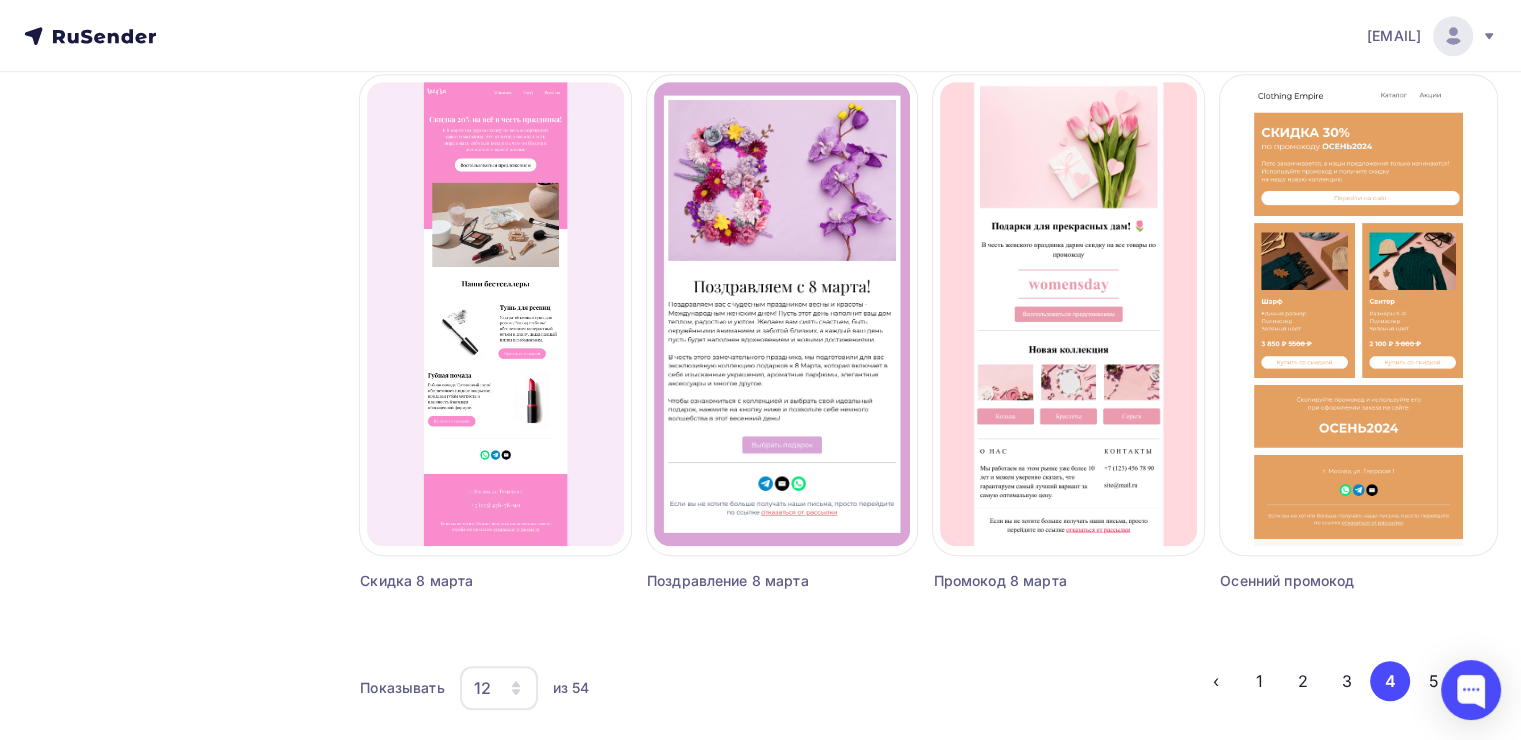 scroll, scrollTop: 1311, scrollLeft: 0, axis: vertical 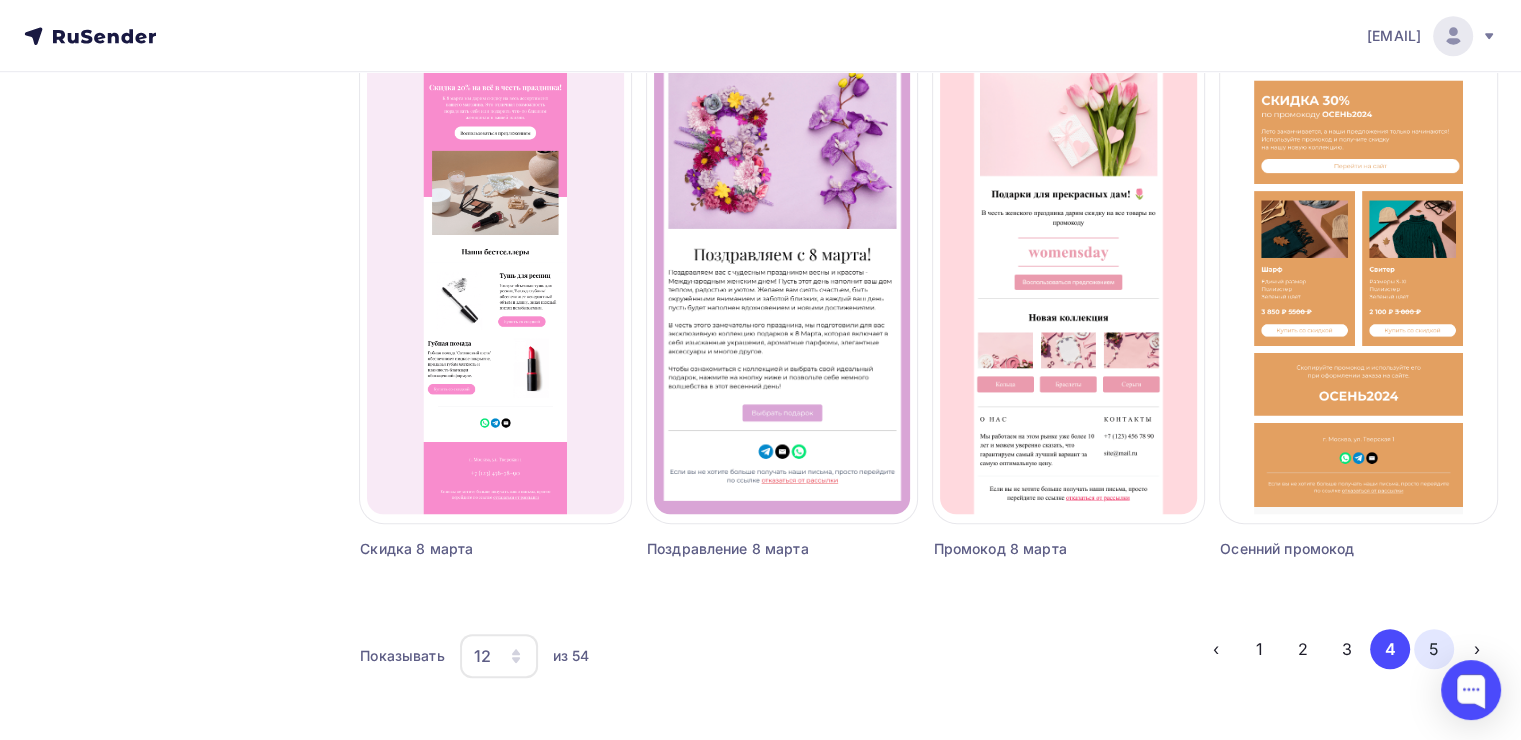click on "5" at bounding box center (1434, 649) 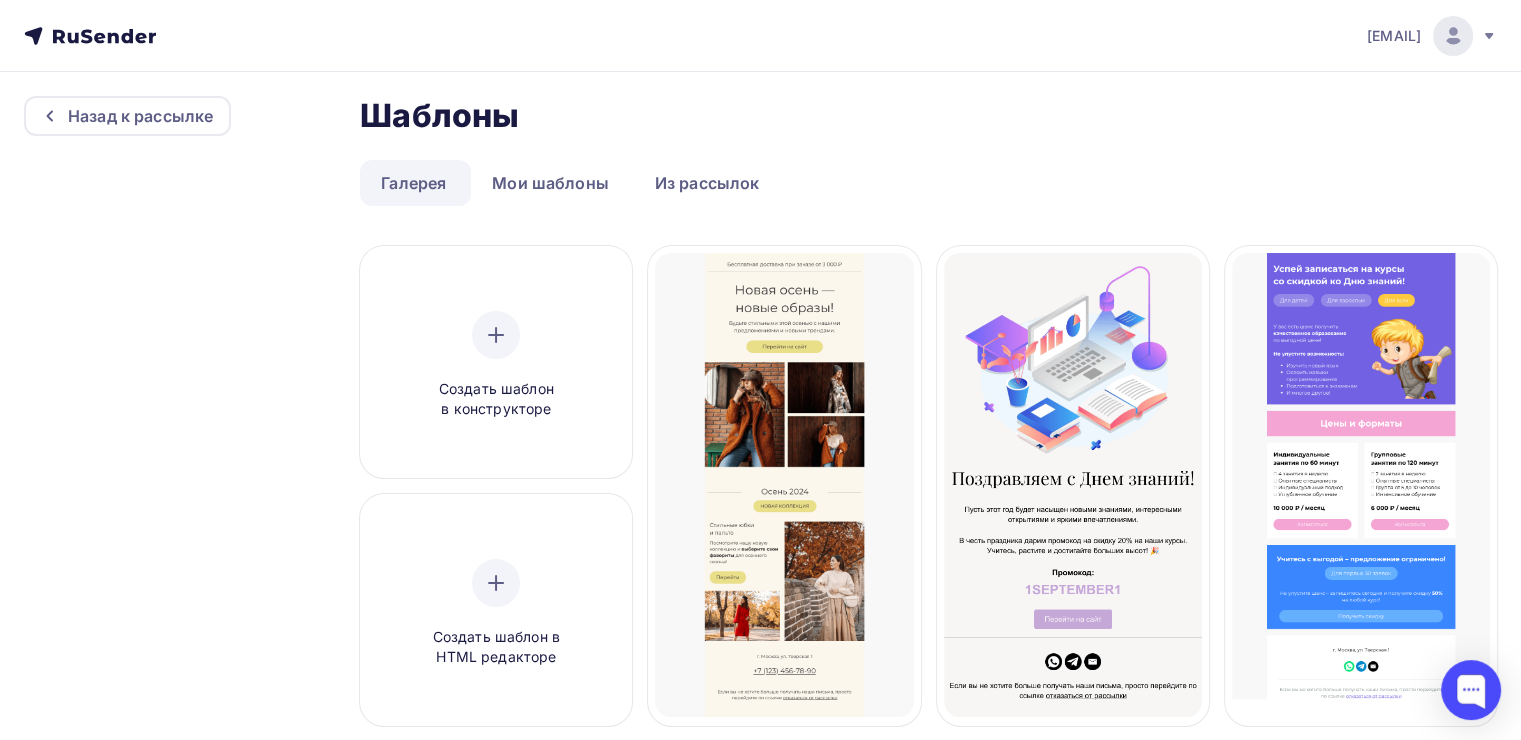 scroll, scrollTop: 11, scrollLeft: 0, axis: vertical 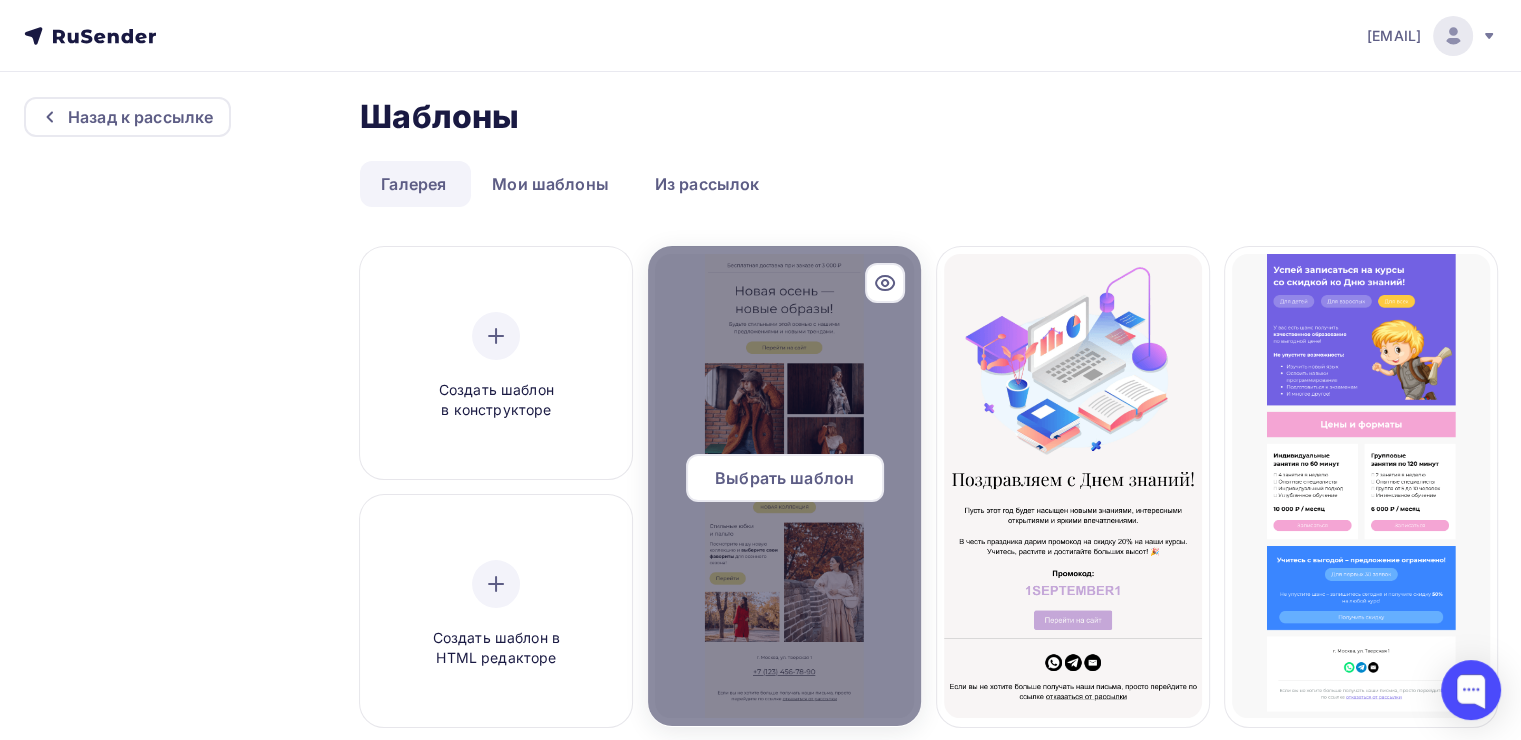 click on "Выбрать шаблон" at bounding box center (784, 478) 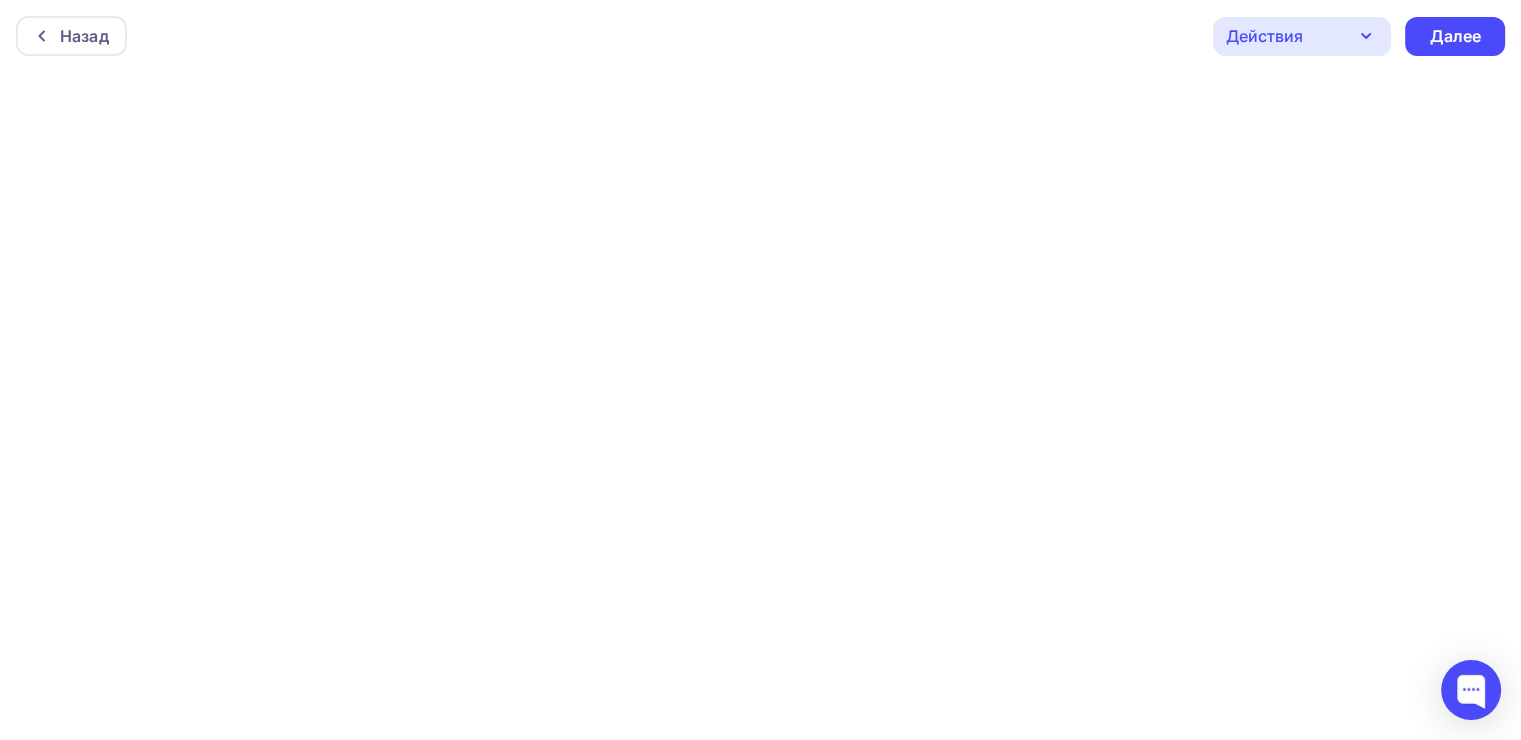 scroll, scrollTop: 0, scrollLeft: 0, axis: both 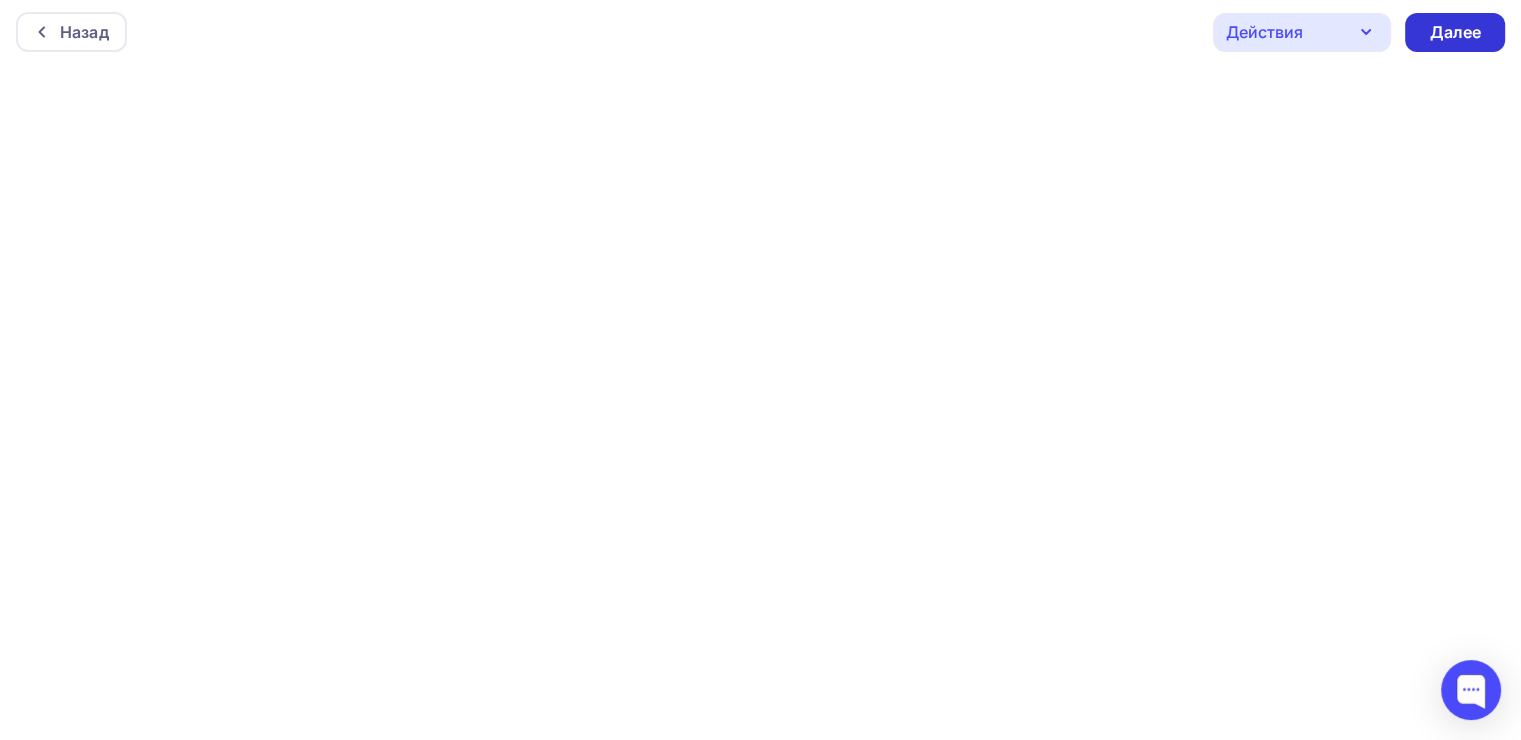 click on "Далее" at bounding box center (1455, 32) 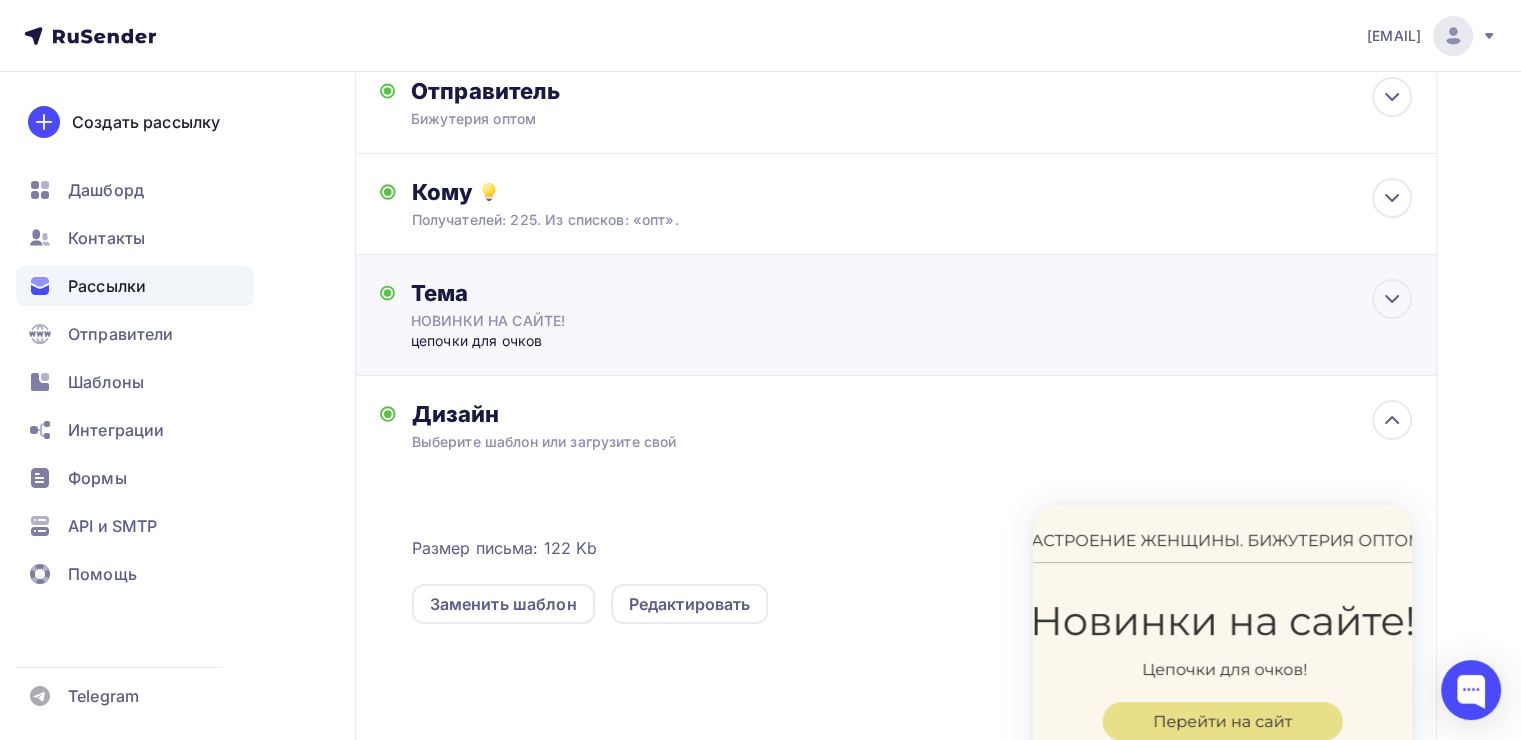 scroll, scrollTop: 0, scrollLeft: 0, axis: both 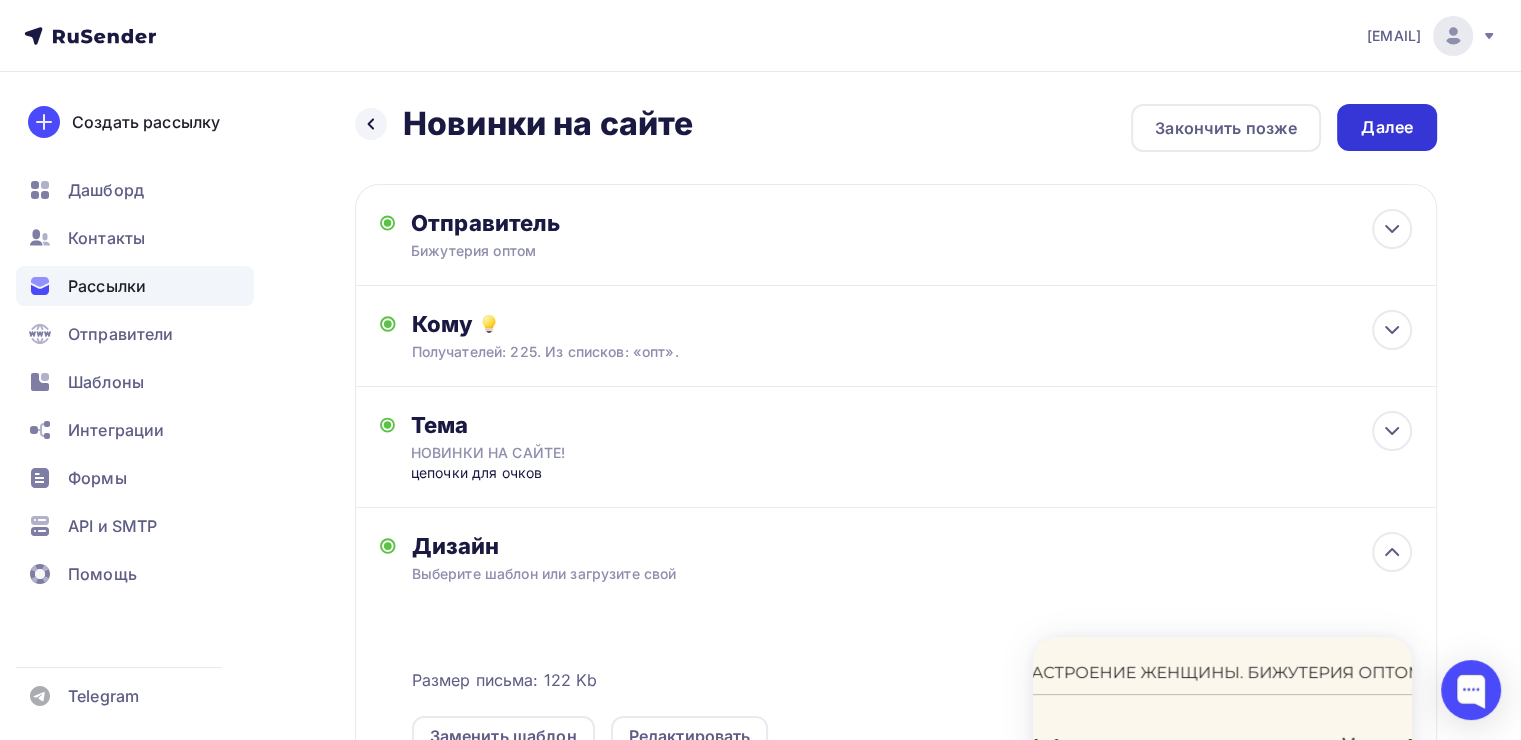 click on "Далее" at bounding box center (1387, 127) 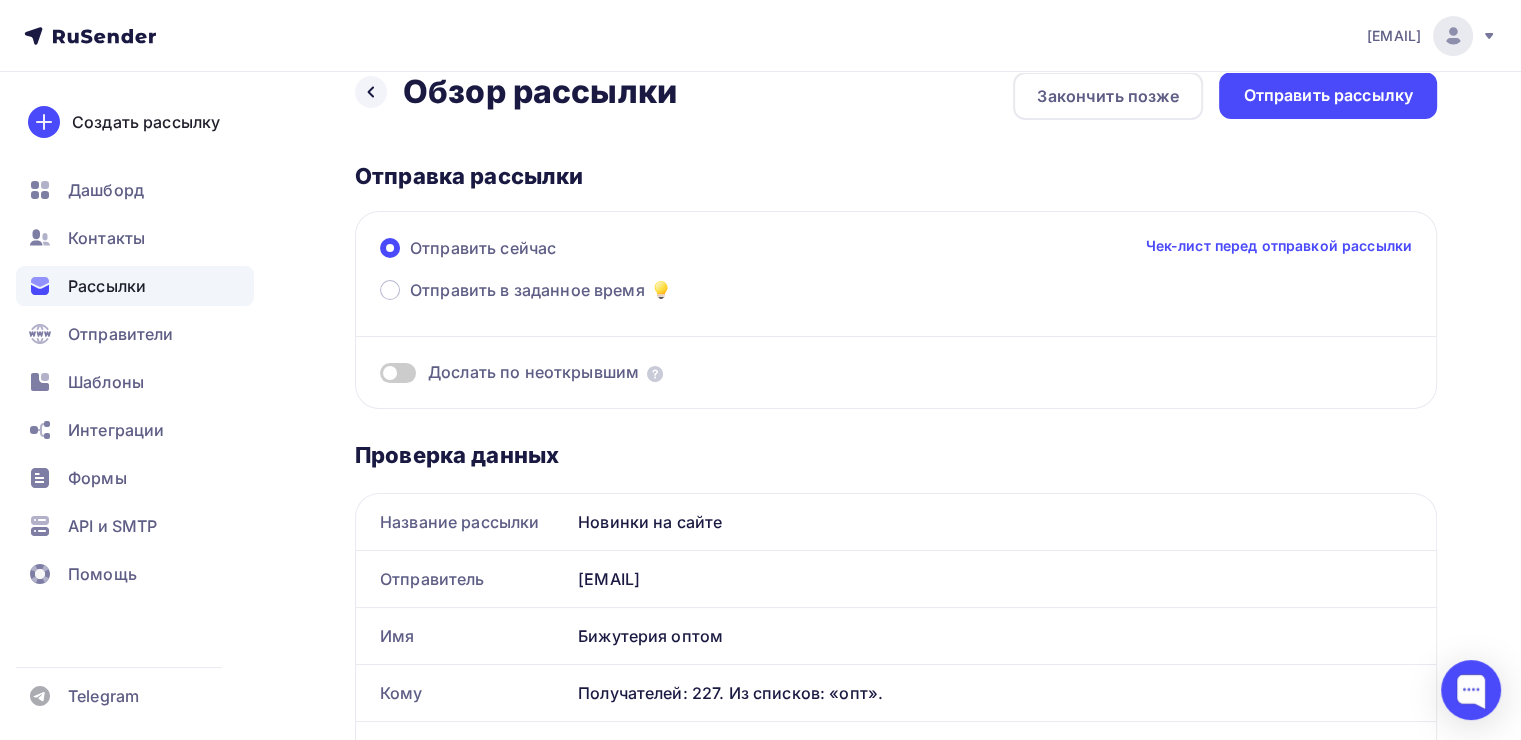 scroll, scrollTop: 0, scrollLeft: 0, axis: both 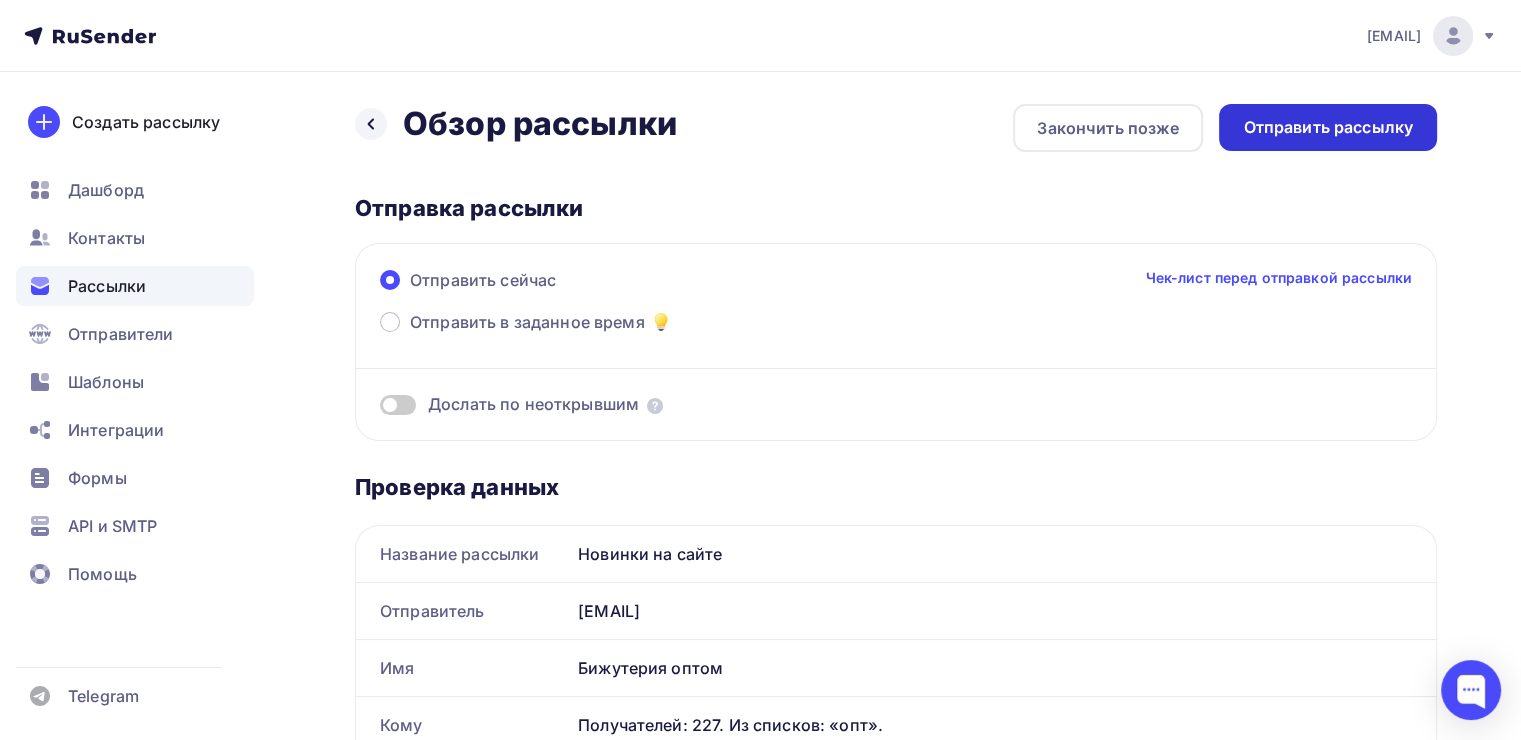 click on "Отправить рассылку" at bounding box center (1328, 127) 